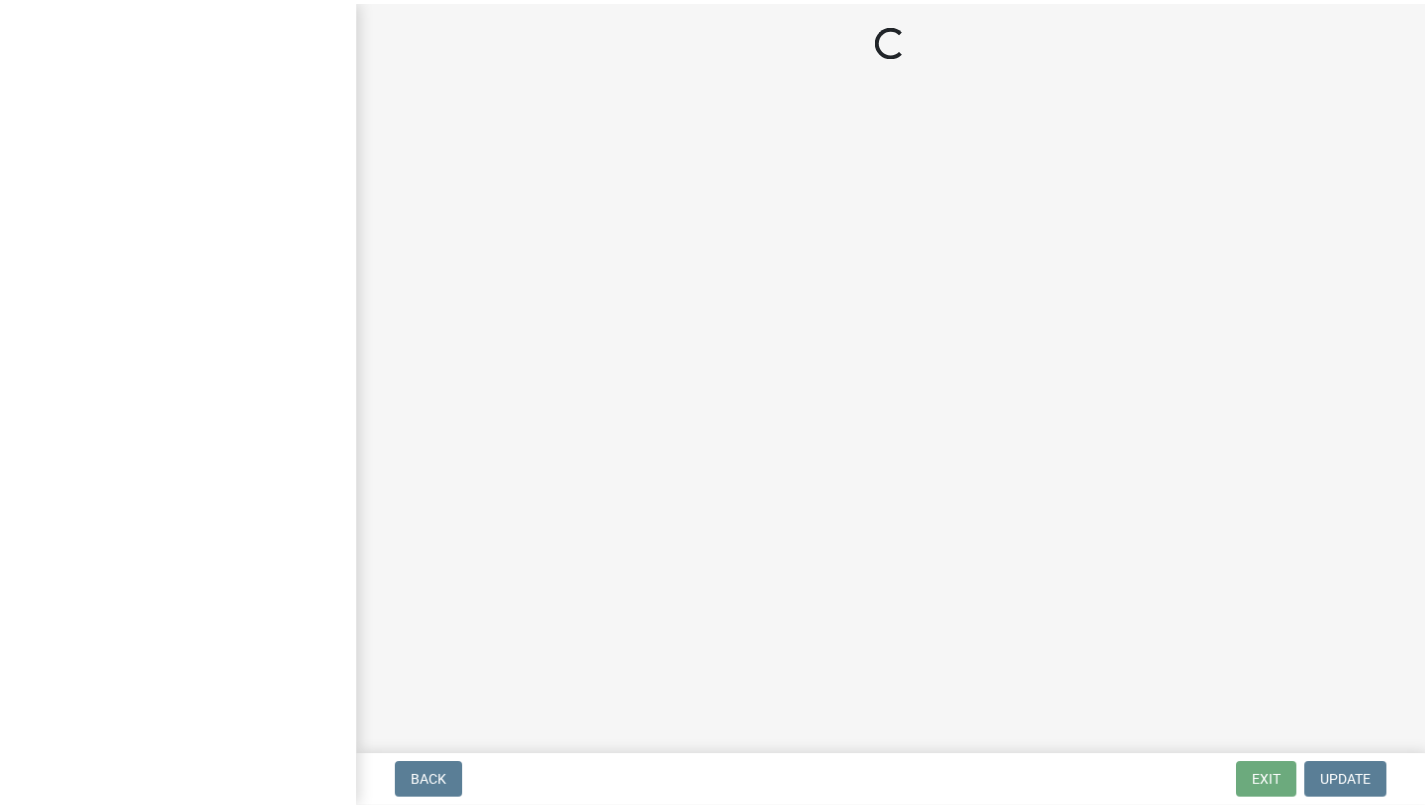 scroll, scrollTop: 0, scrollLeft: 0, axis: both 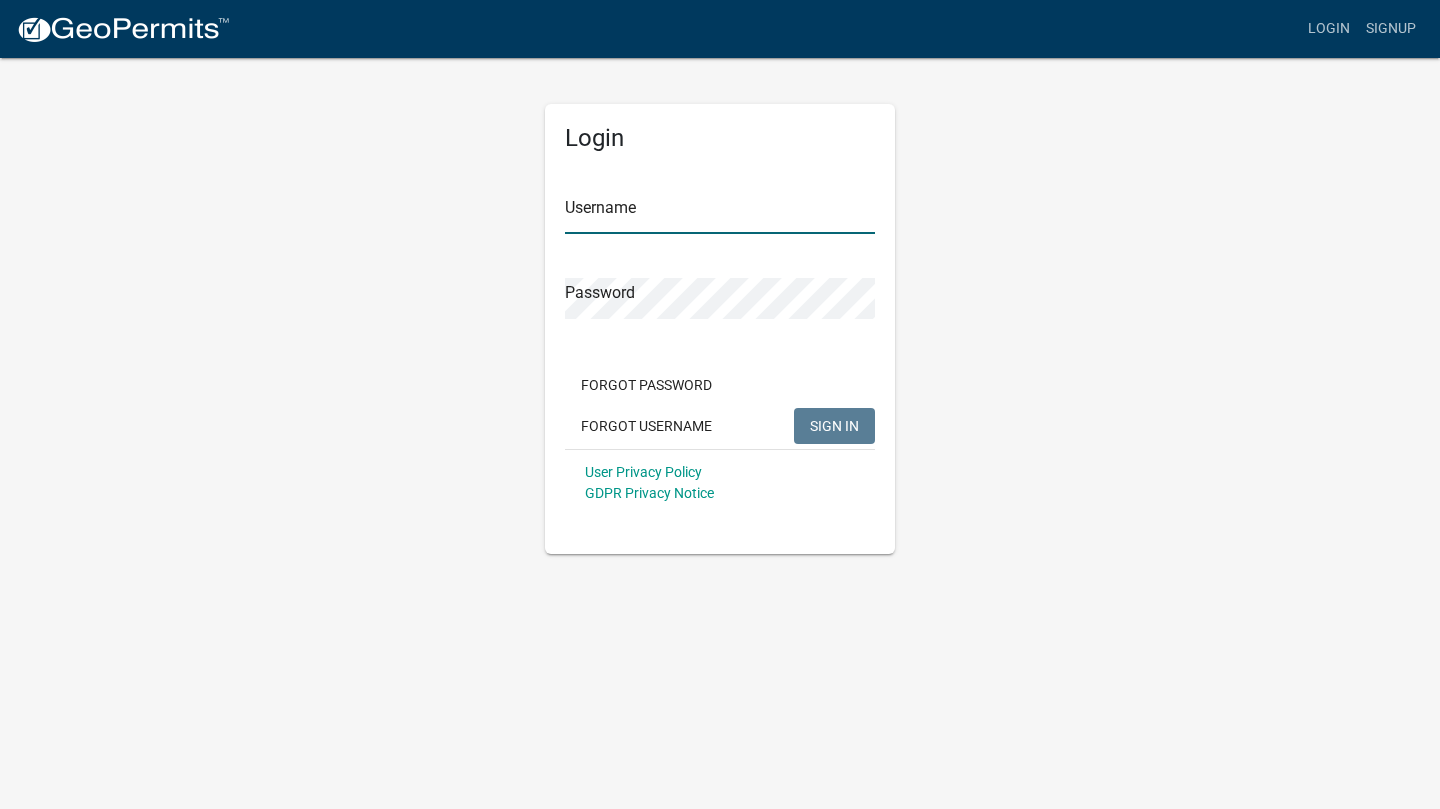 click on "Username" at bounding box center [720, 213] 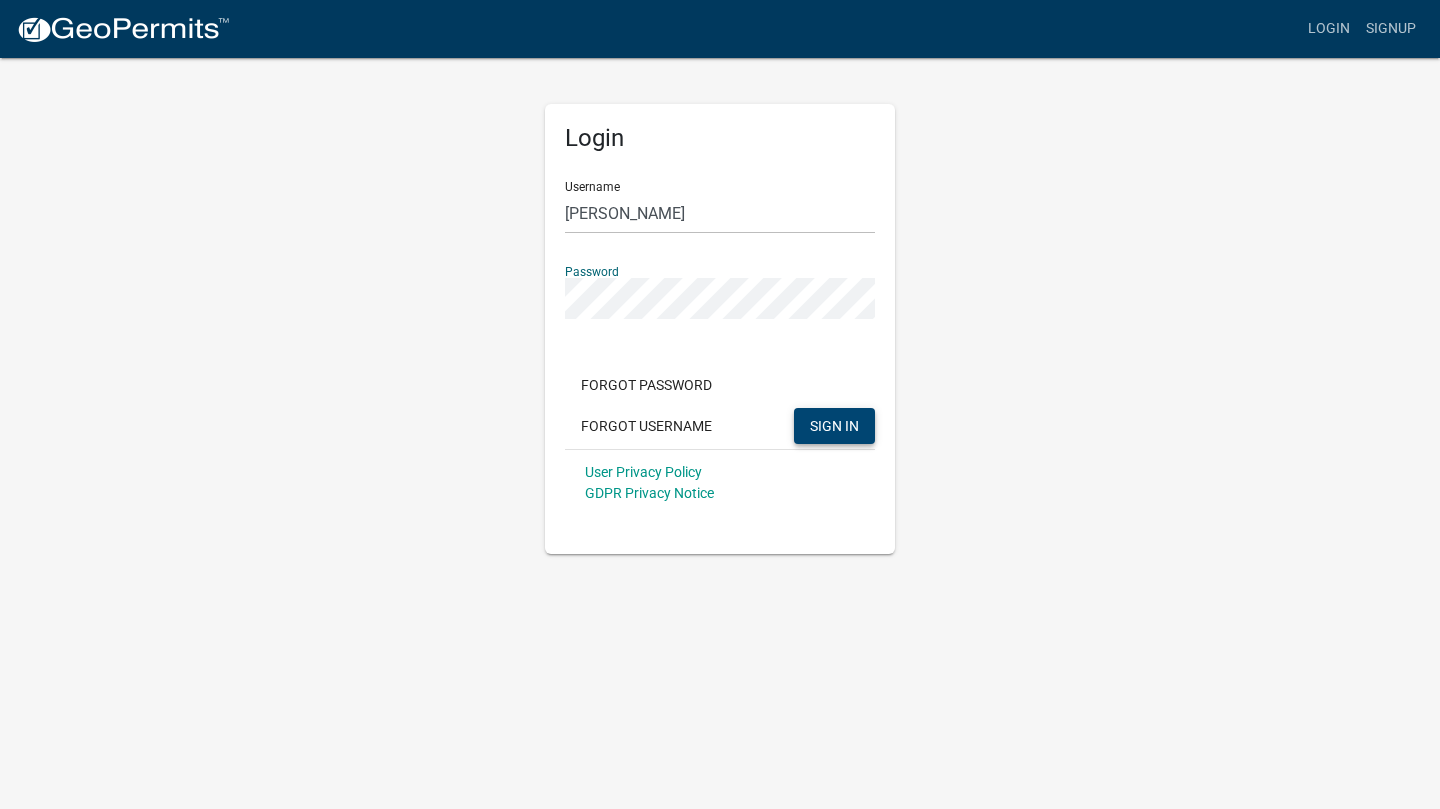 click on "SIGN IN" 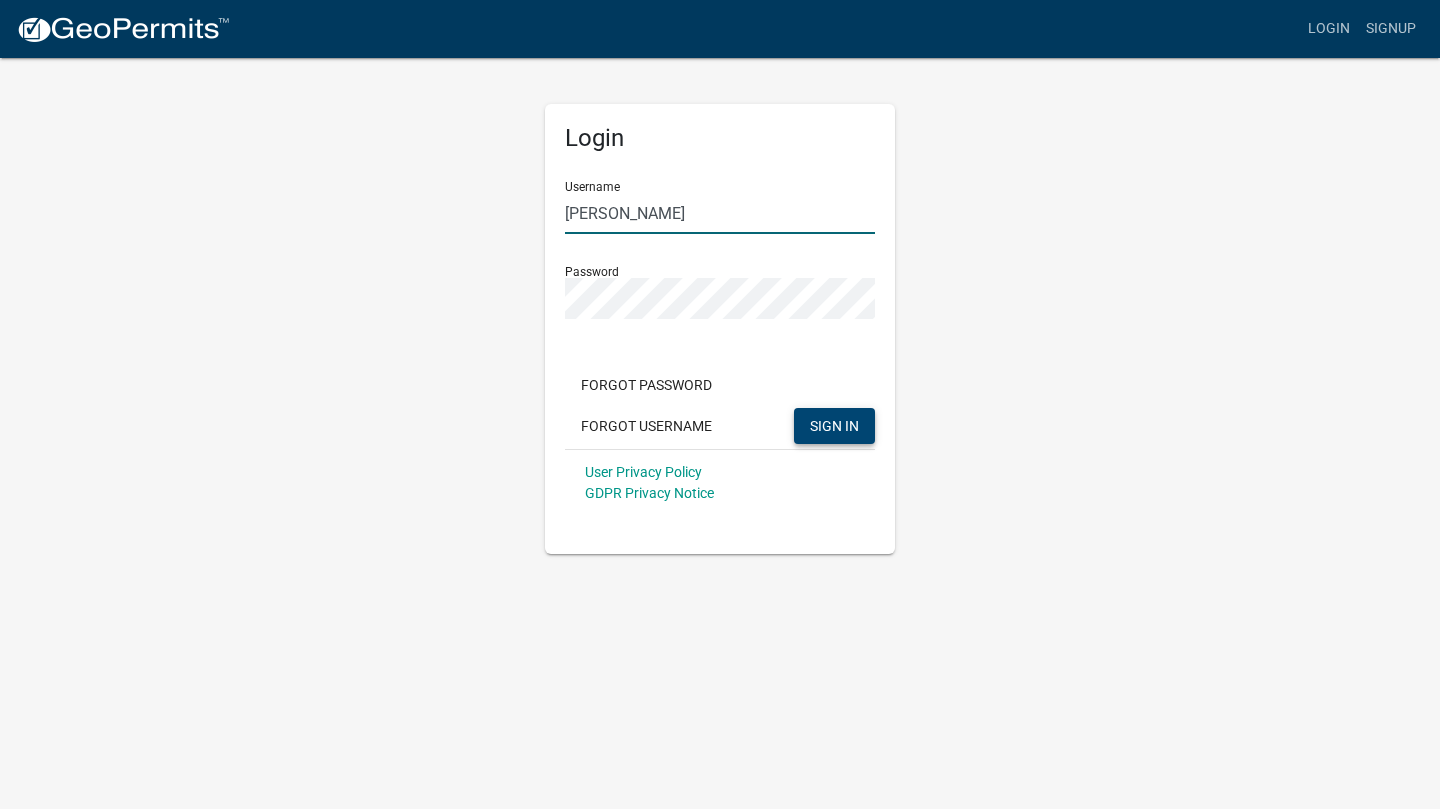 click on "[PERSON_NAME]" at bounding box center [720, 213] 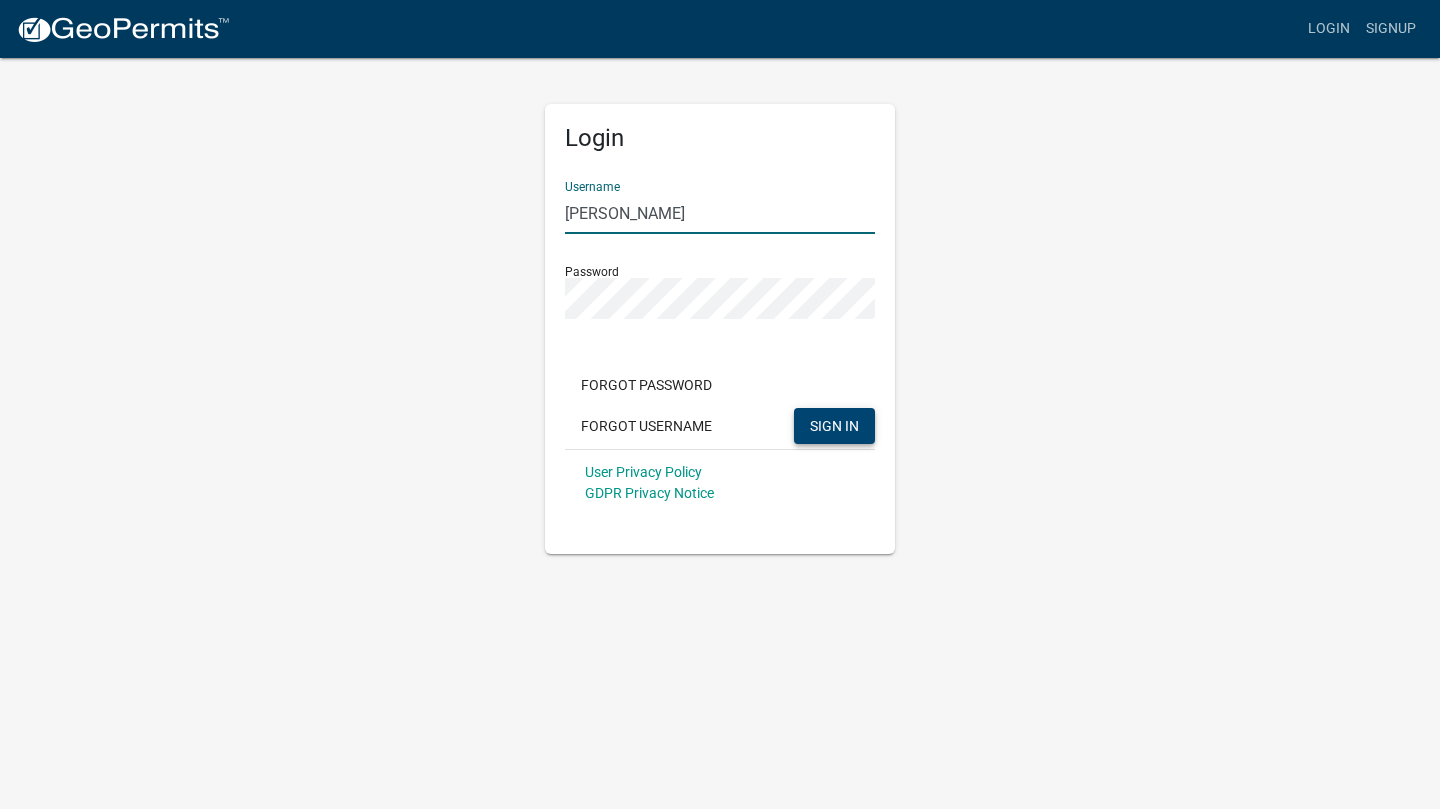 click on "SIGN IN" 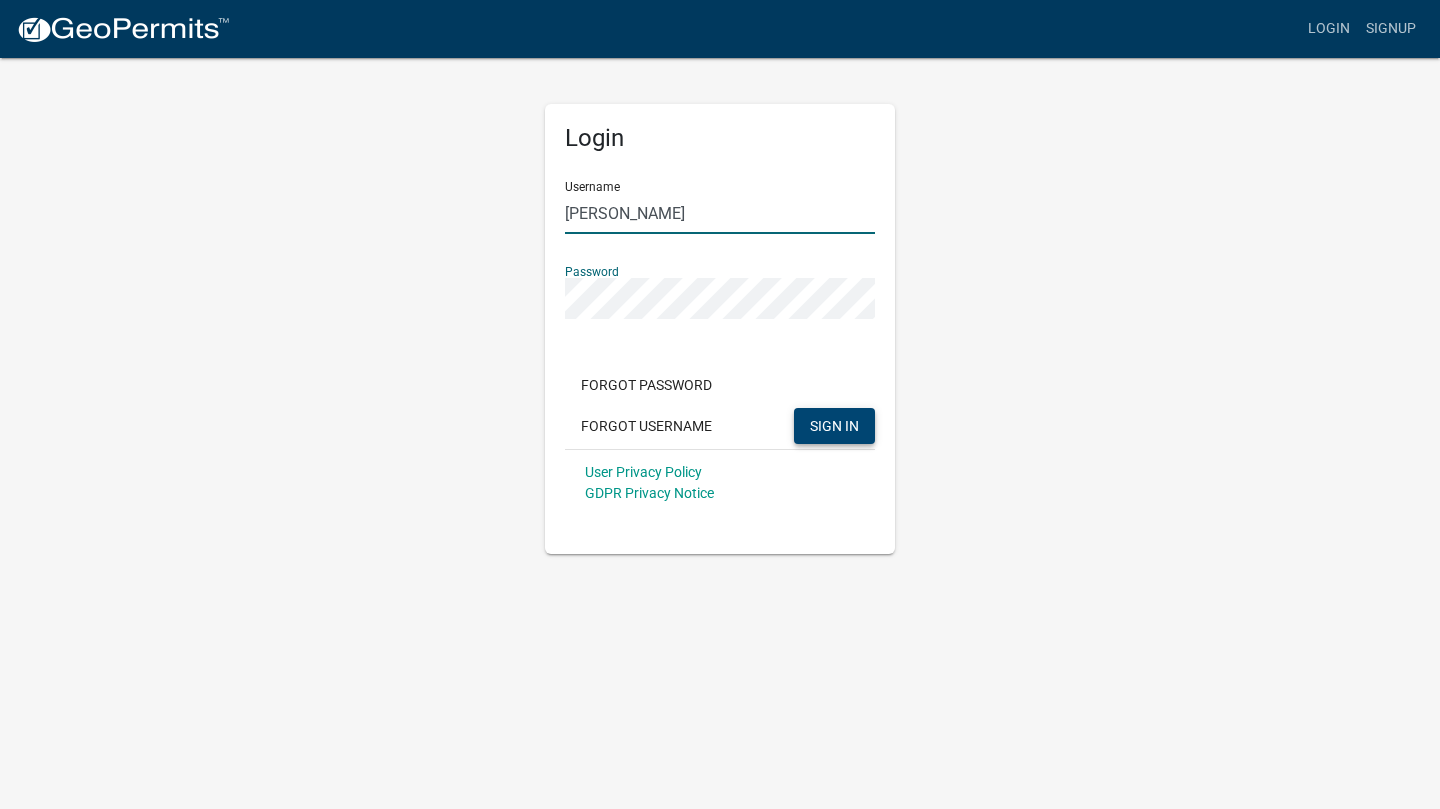 click on "[PERSON_NAME]" at bounding box center [720, 213] 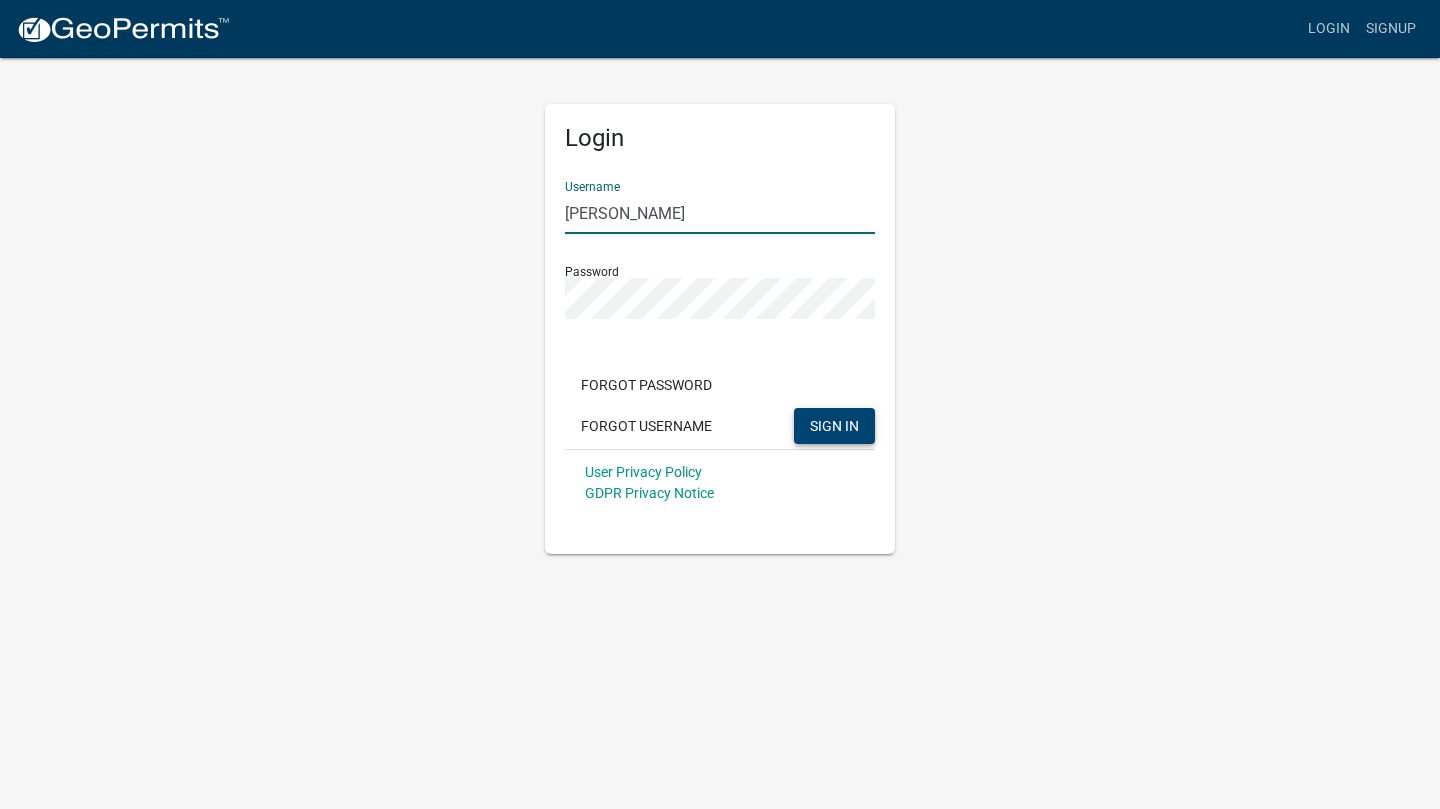 type on "[PERSON_NAME]" 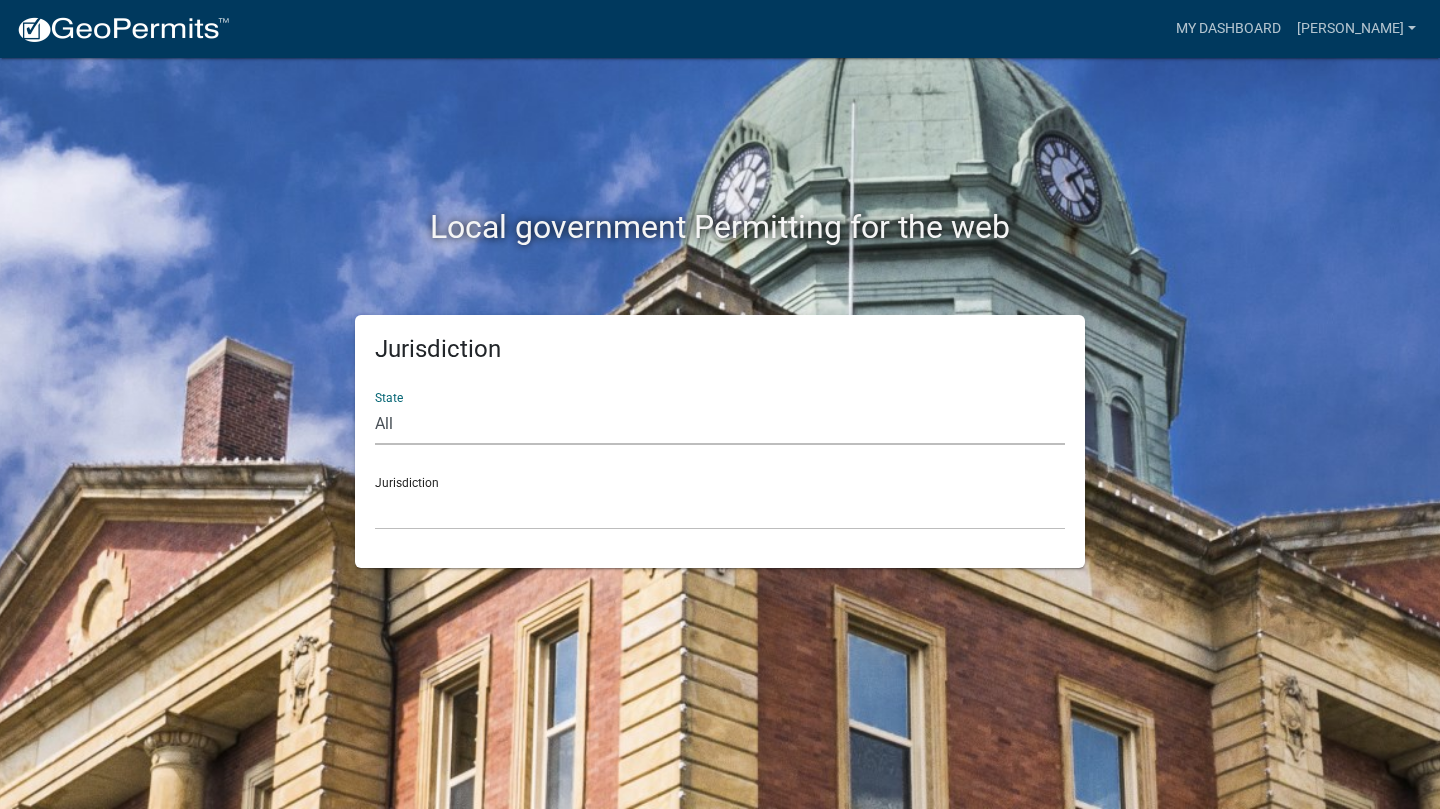 click on "All  [US_STATE]   [US_STATE]   [US_STATE]   [US_STATE]   [US_STATE]   [US_STATE]   [US_STATE]   [US_STATE]   [US_STATE]" 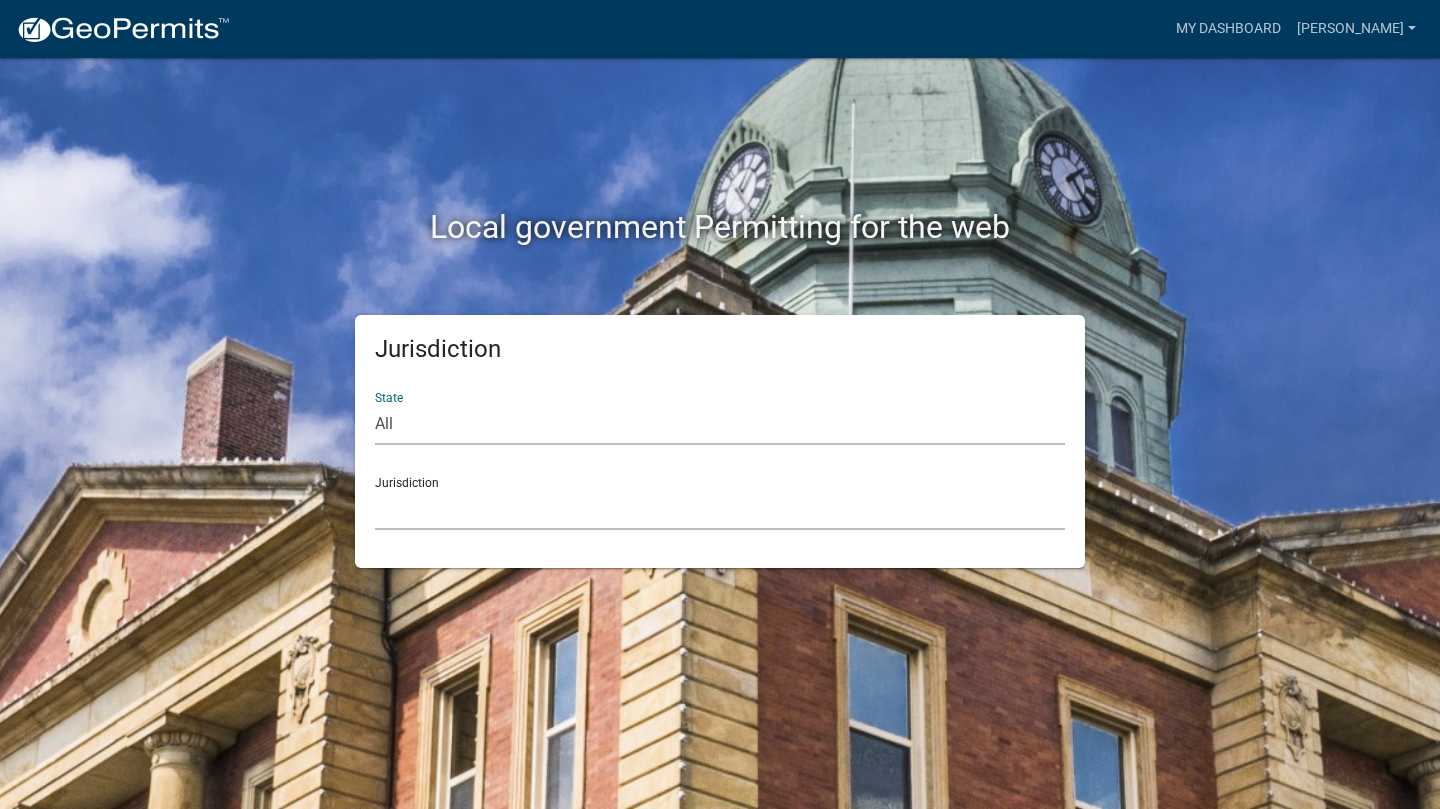 click on "City of [GEOGRAPHIC_DATA], [US_STATE] [GEOGRAPHIC_DATA], [US_STATE][PERSON_NAME][GEOGRAPHIC_DATA], [US_STATE][PERSON_NAME][GEOGRAPHIC_DATA], [US_STATE][PERSON_NAME][GEOGRAPHIC_DATA], [US_STATE][PERSON_NAME][GEOGRAPHIC_DATA], [US_STATE][PERSON_NAME][GEOGRAPHIC_DATA], [US_STATE][PERSON_NAME][GEOGRAPHIC_DATA], [US_STATE][PERSON_NAME][GEOGRAPHIC_DATA], [US_STATE][PERSON_NAME][GEOGRAPHIC_DATA], [US_STATE][PERSON_NAME][GEOGRAPHIC_DATA], [US_STATE]" 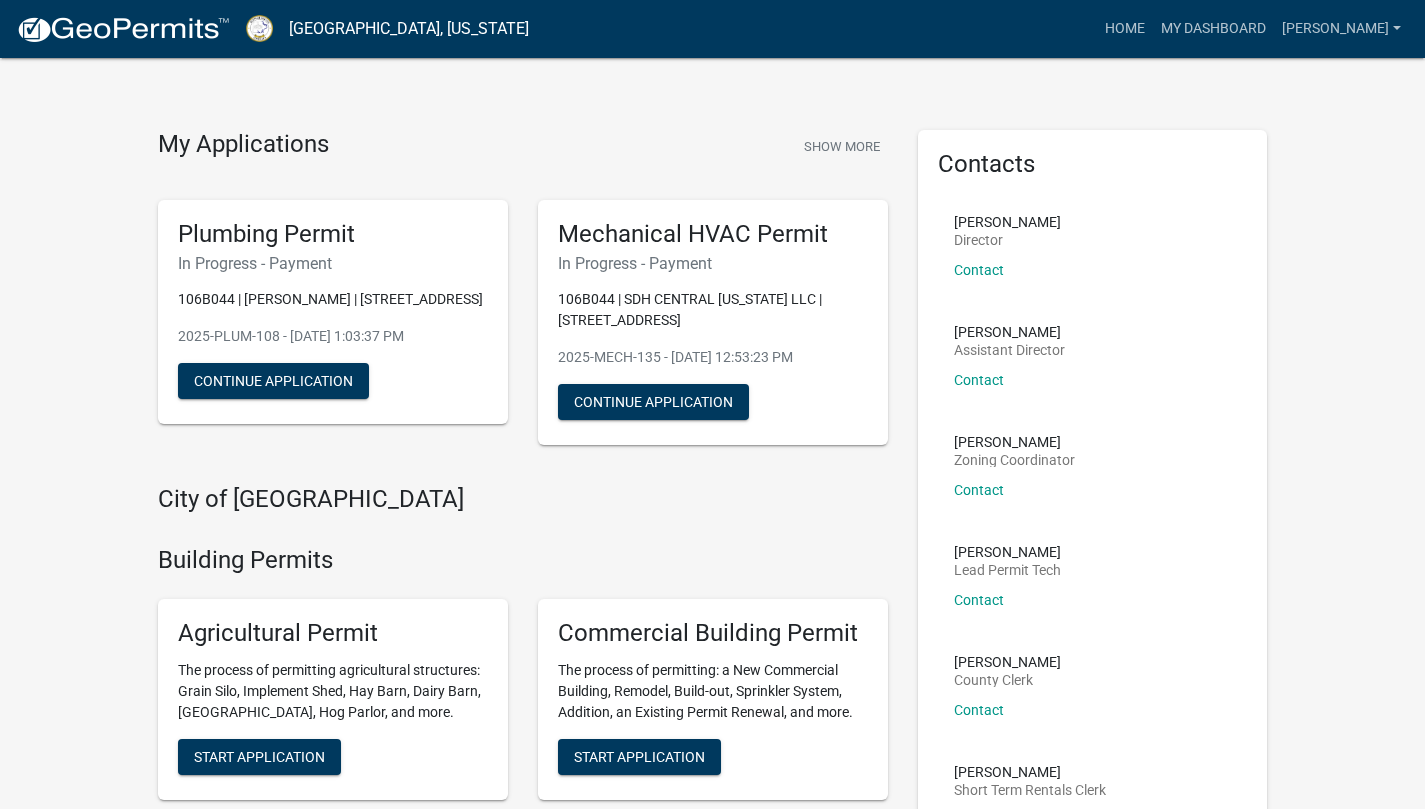 scroll, scrollTop: 0, scrollLeft: 0, axis: both 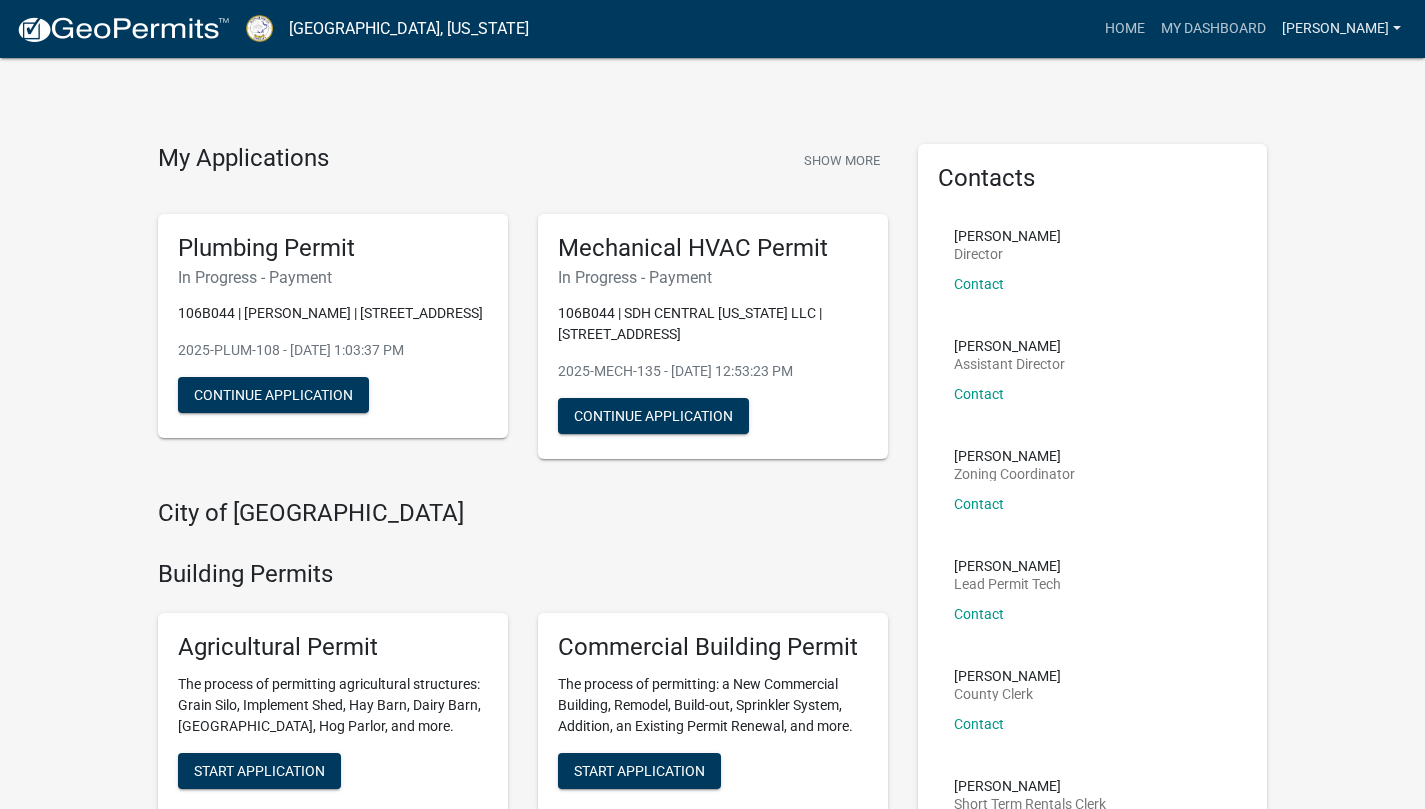 click on "[PERSON_NAME]" at bounding box center [1341, 29] 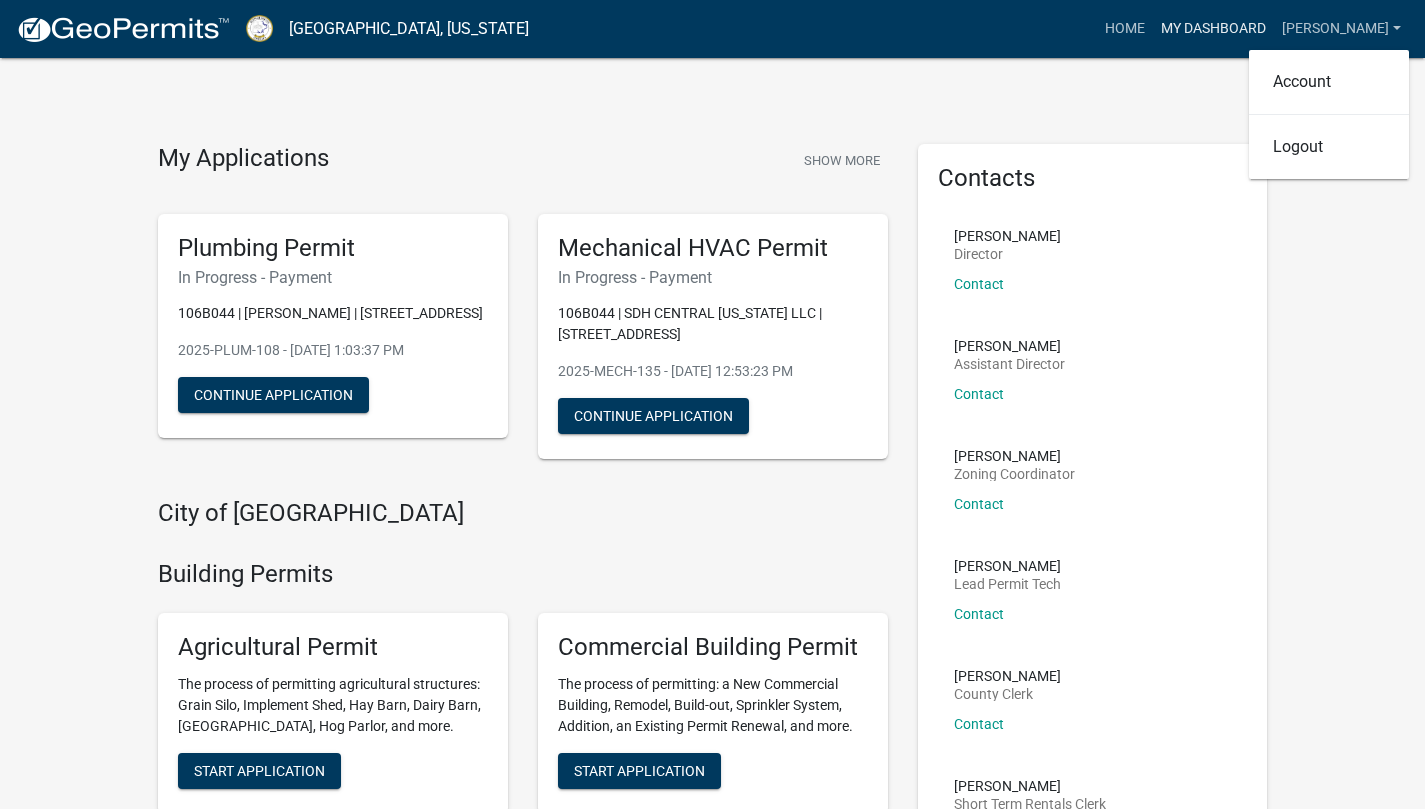 click on "My Dashboard" at bounding box center [1213, 29] 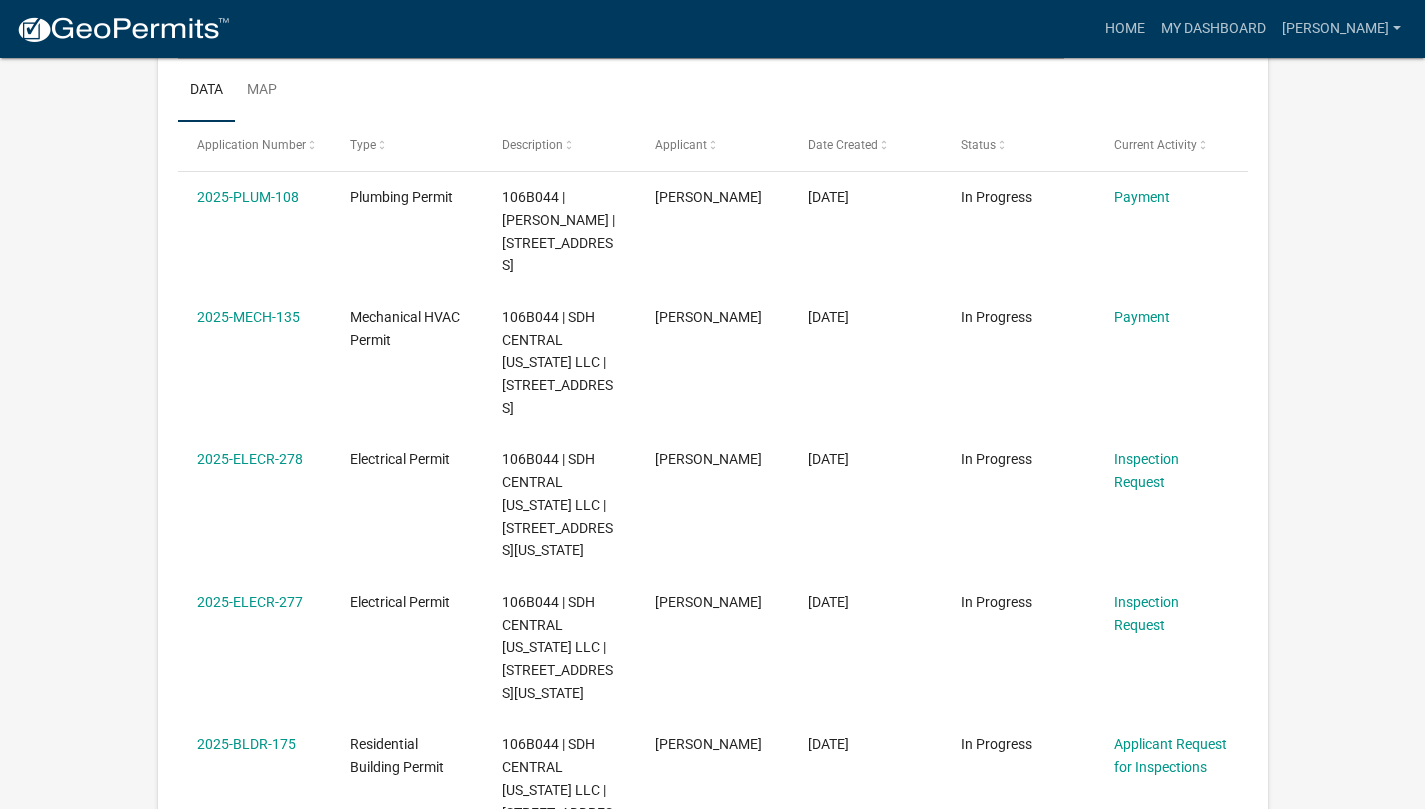 scroll, scrollTop: 2822, scrollLeft: 0, axis: vertical 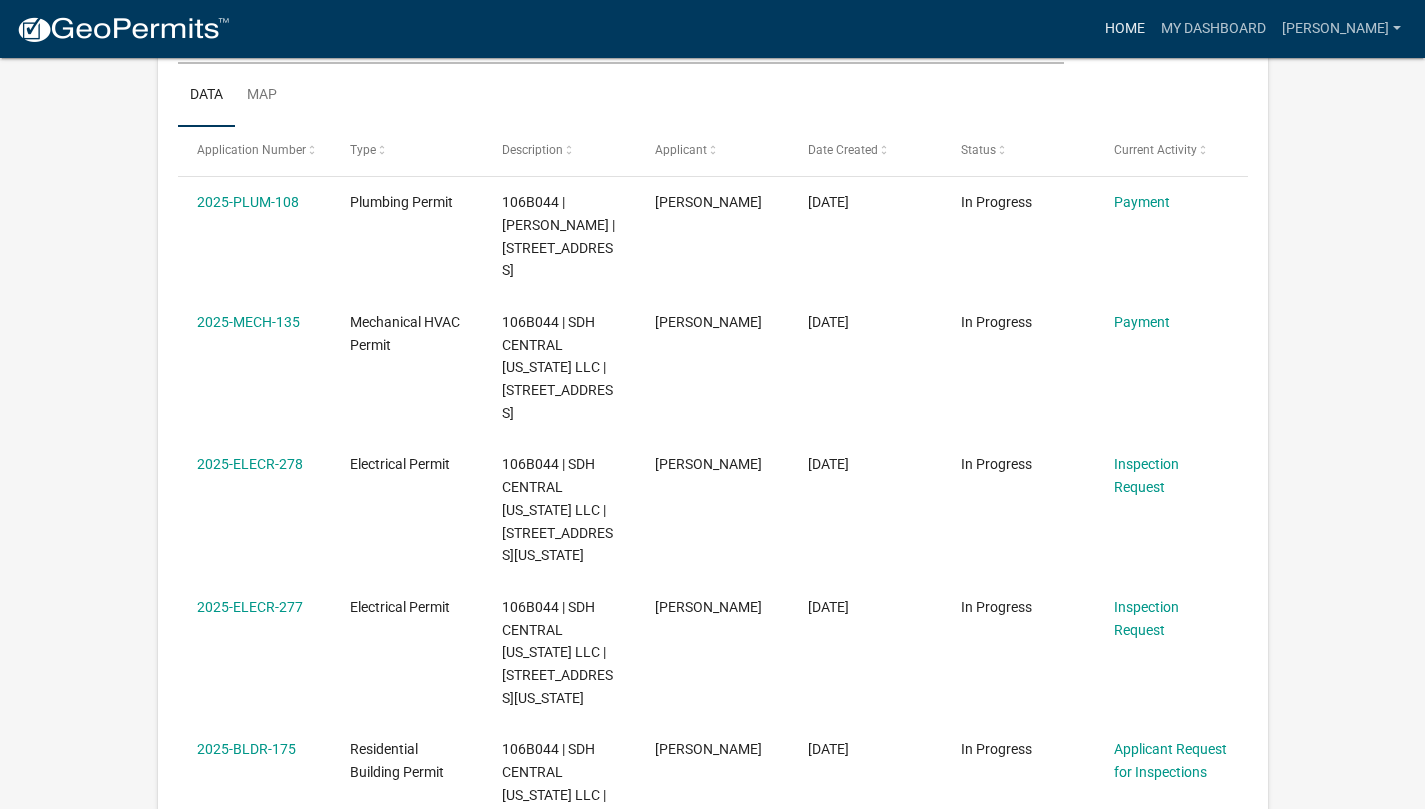 click on "Home" at bounding box center [1125, 29] 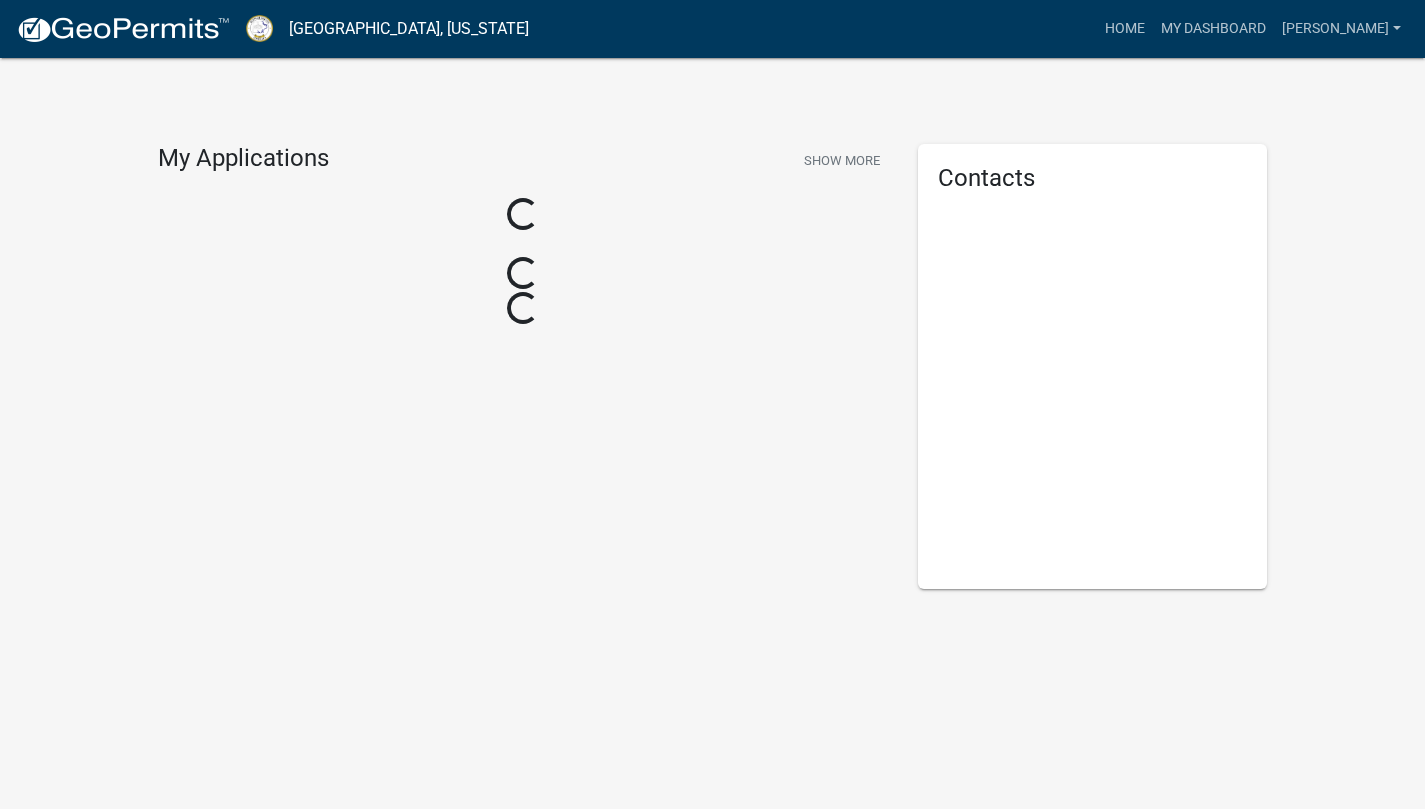 scroll, scrollTop: 0, scrollLeft: 0, axis: both 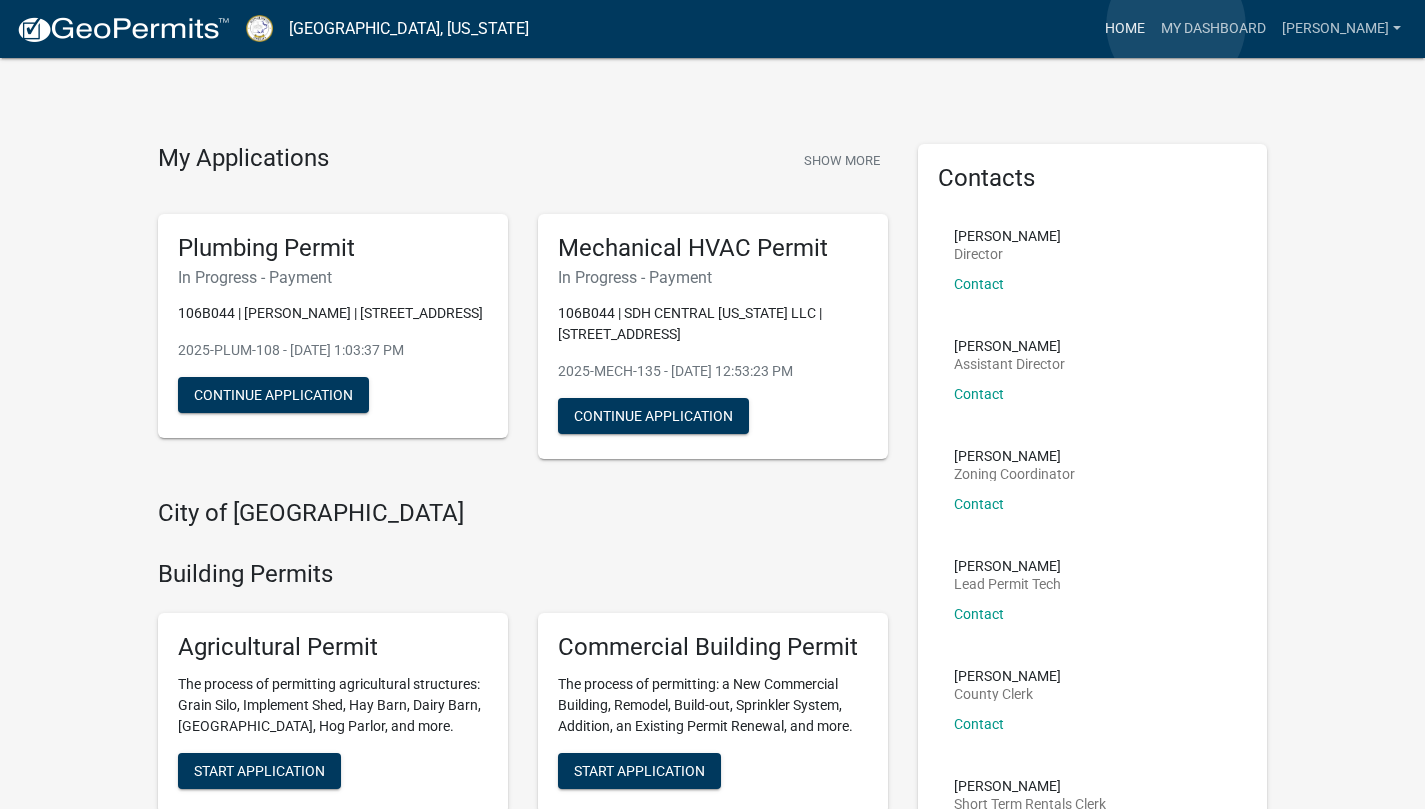 click on "Home" at bounding box center [1125, 29] 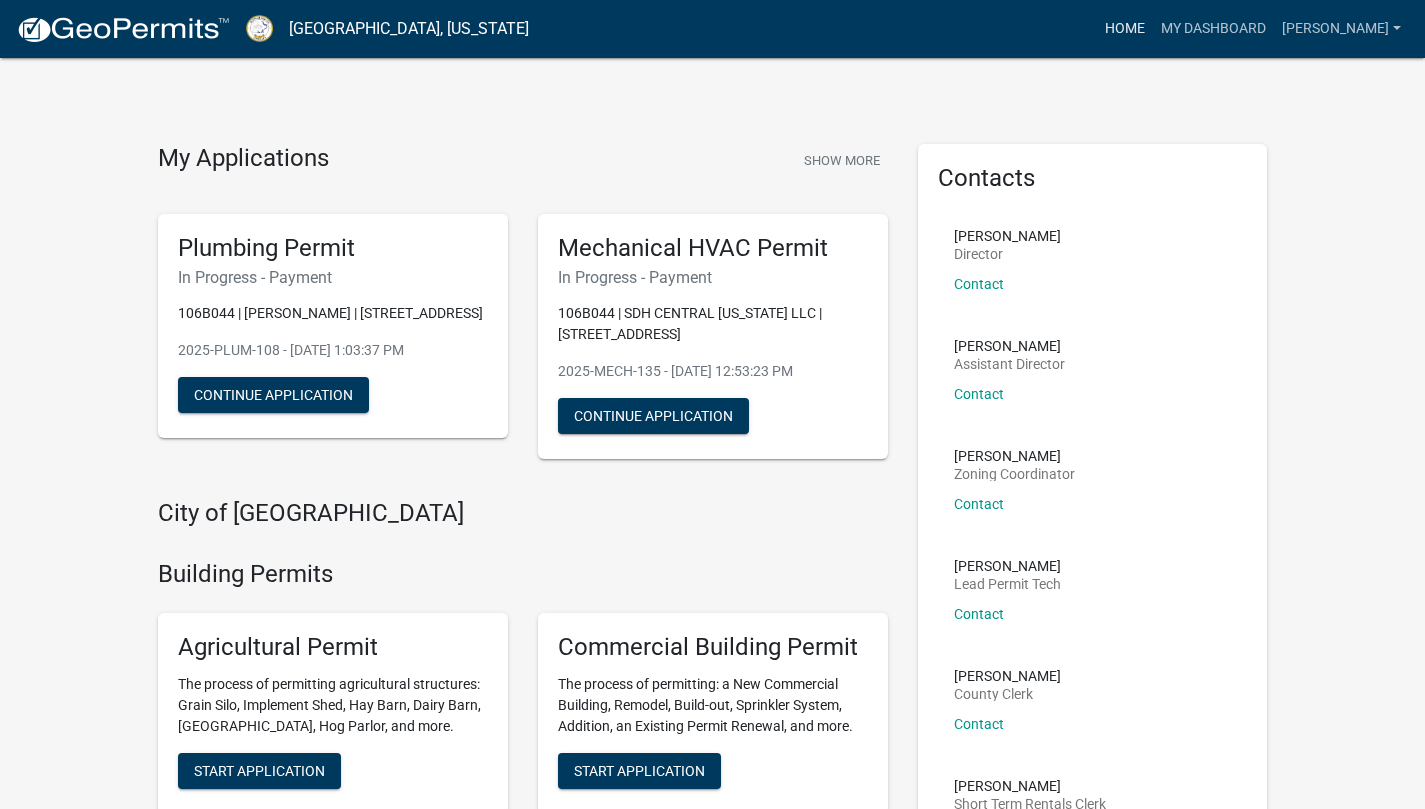 click on "Home" at bounding box center (1125, 29) 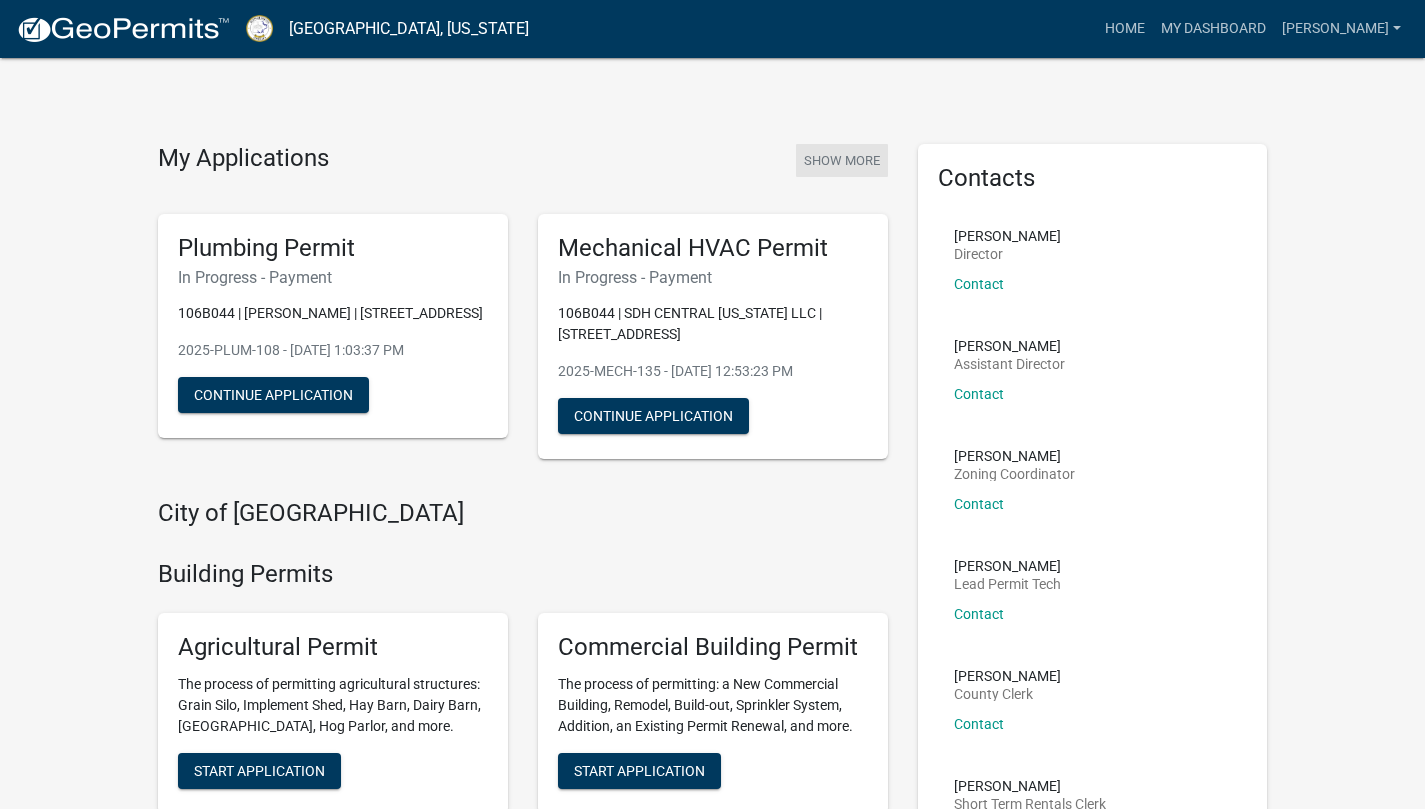 click on "Show More" 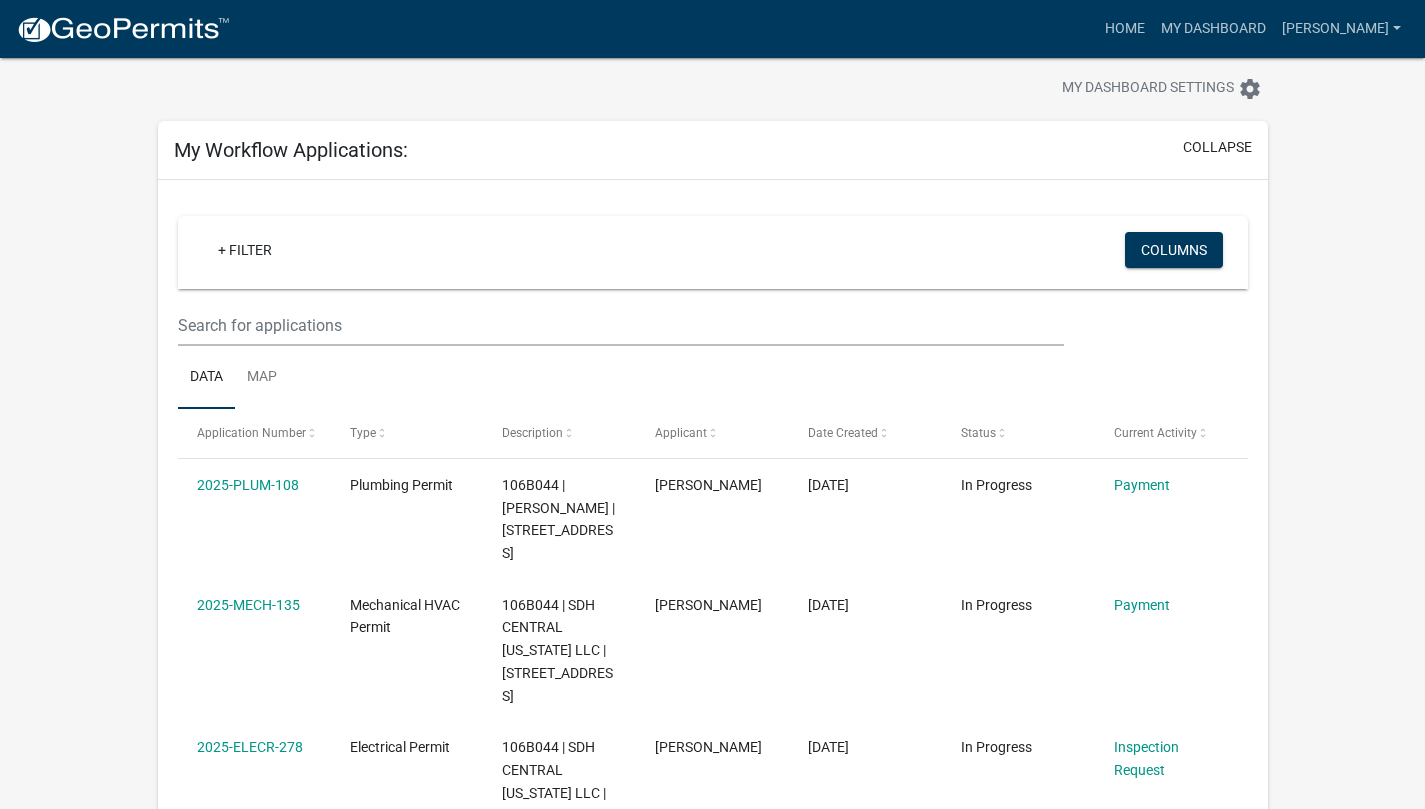 scroll, scrollTop: 0, scrollLeft: 0, axis: both 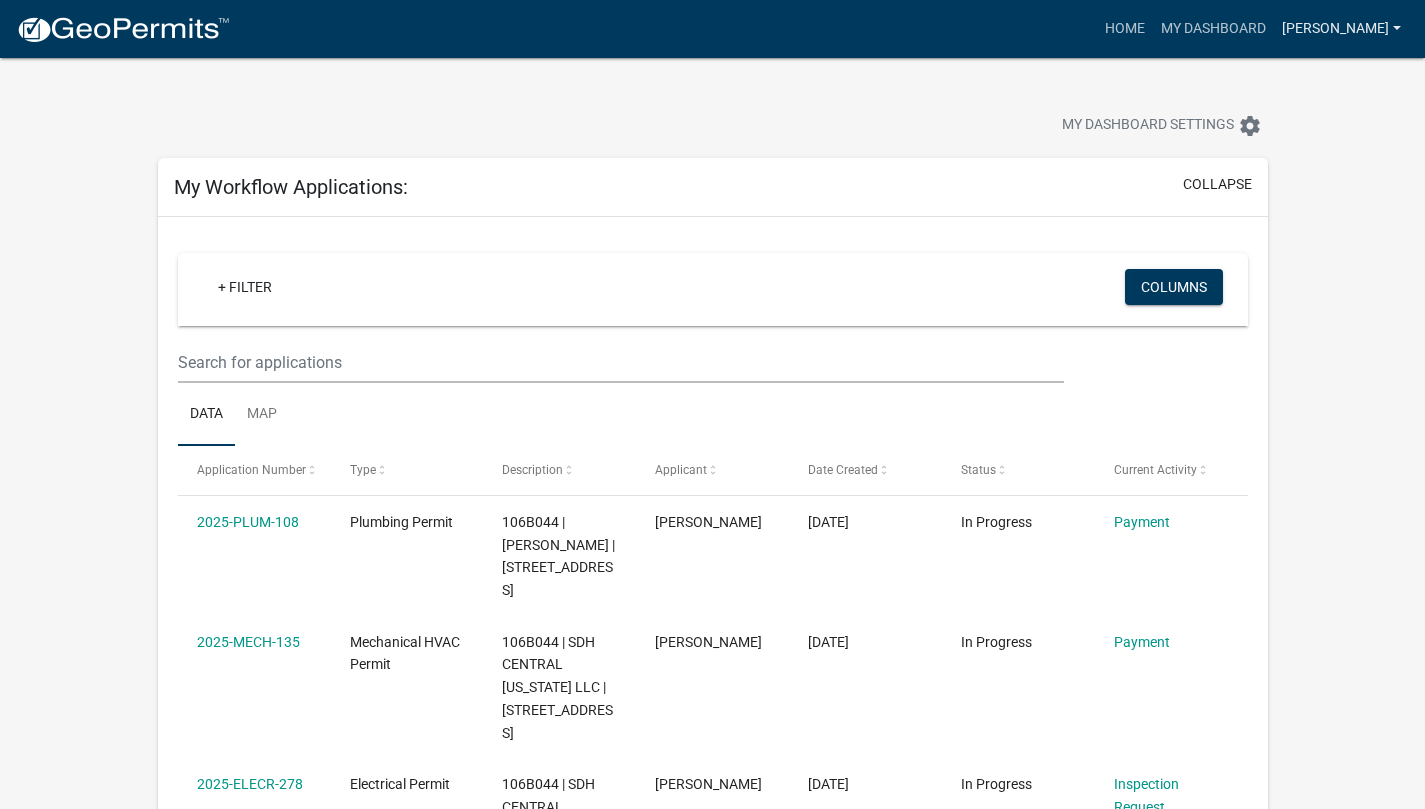 click on "[PERSON_NAME]" at bounding box center [1341, 29] 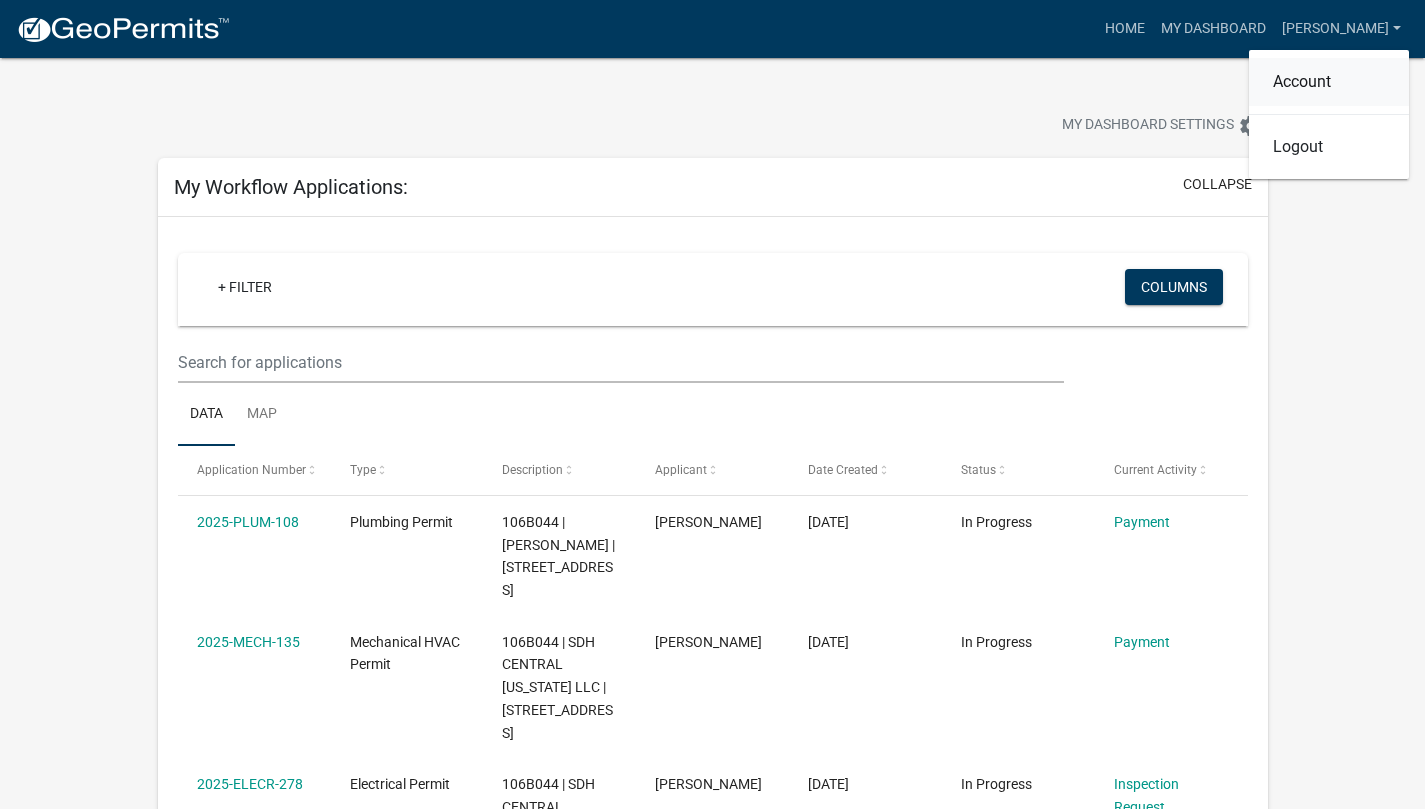 click on "Account" at bounding box center [1329, 82] 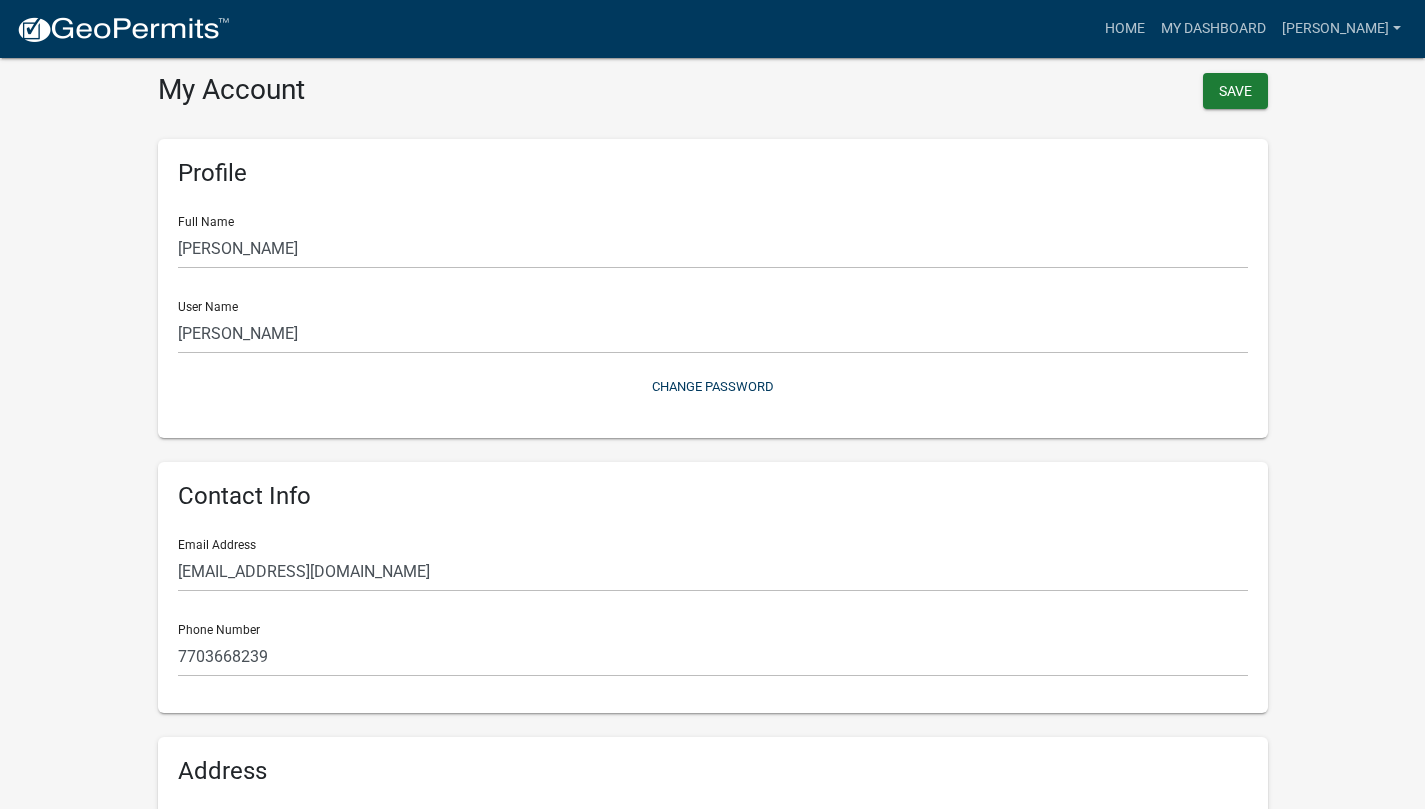 scroll, scrollTop: 0, scrollLeft: 0, axis: both 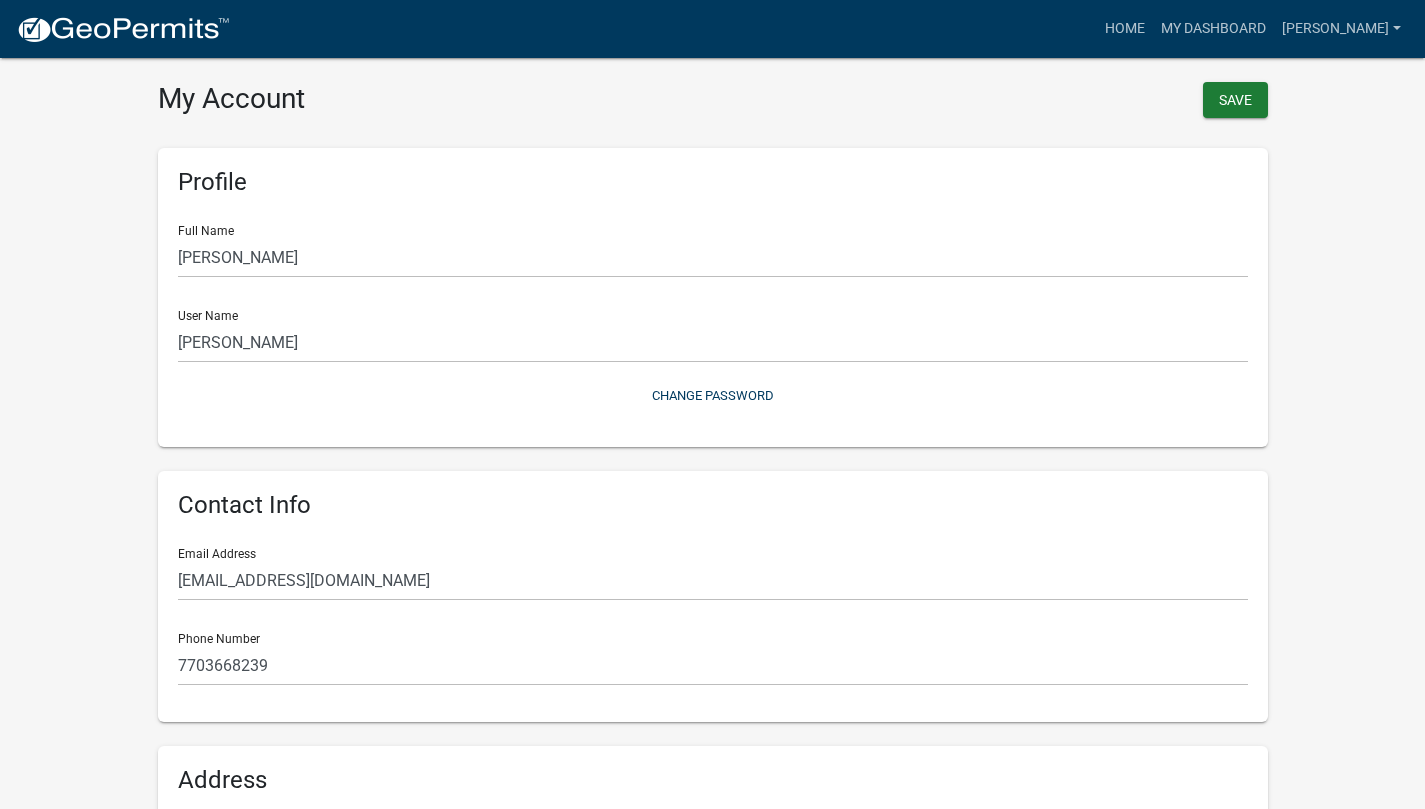 click 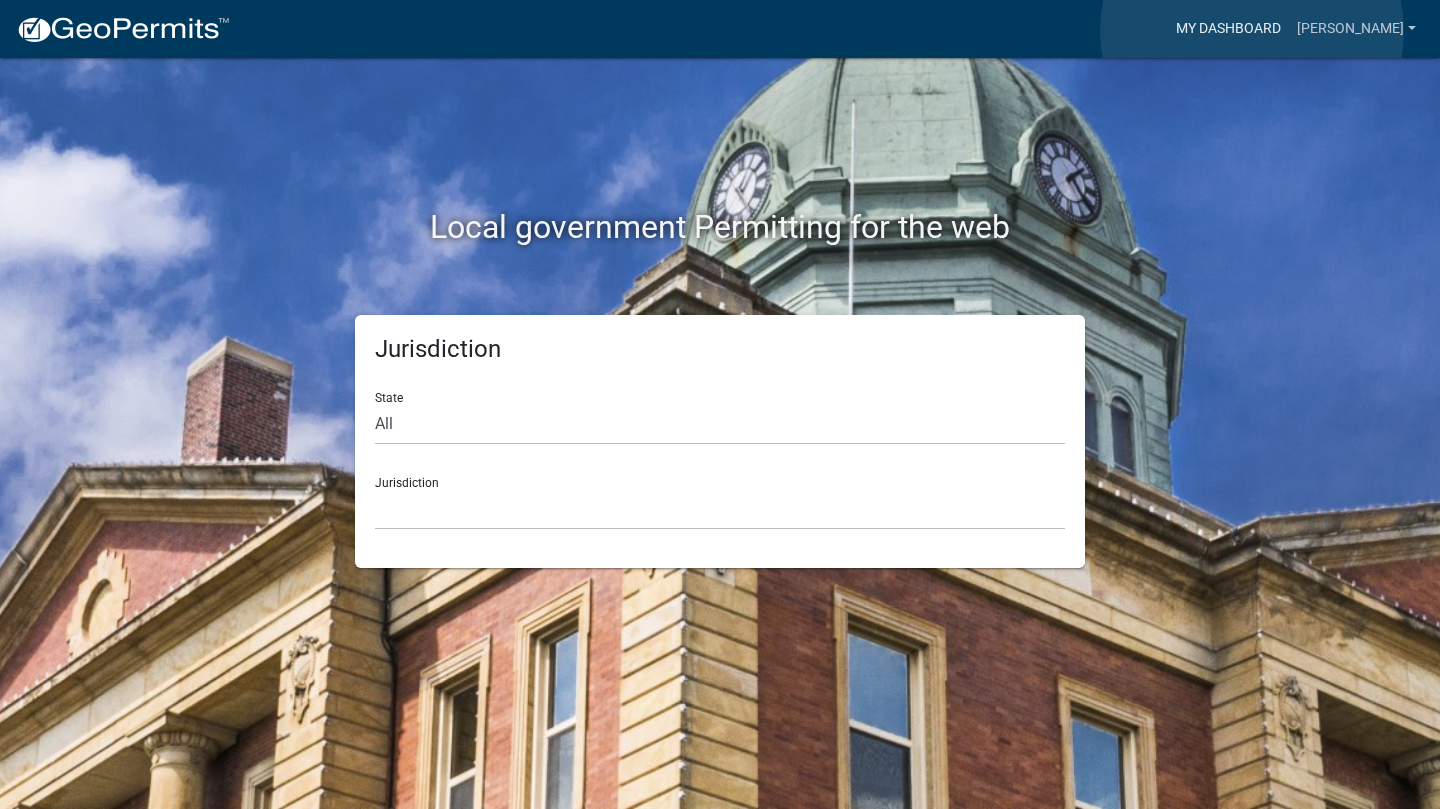 click on "My Dashboard" at bounding box center [1228, 29] 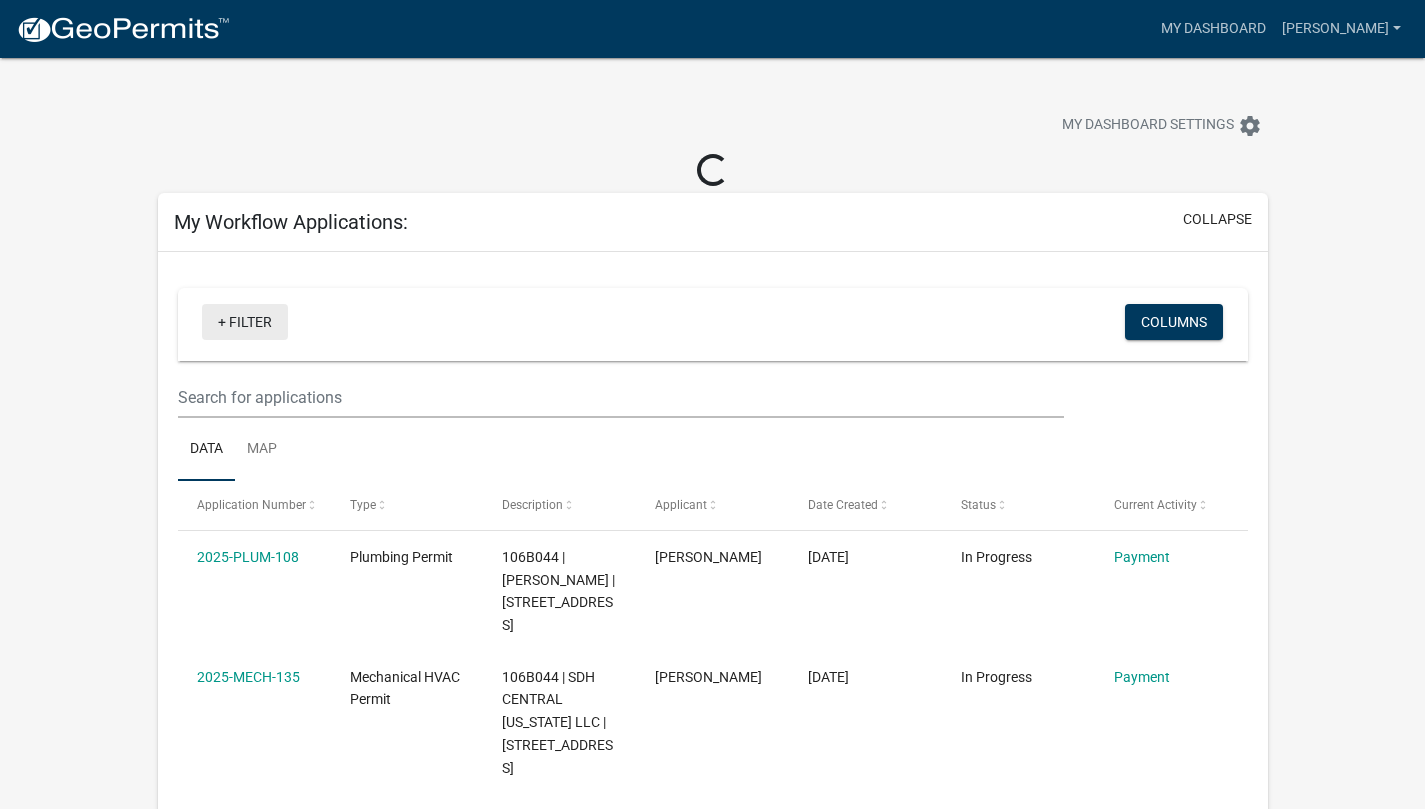 click on "+ Filter" at bounding box center [245, 322] 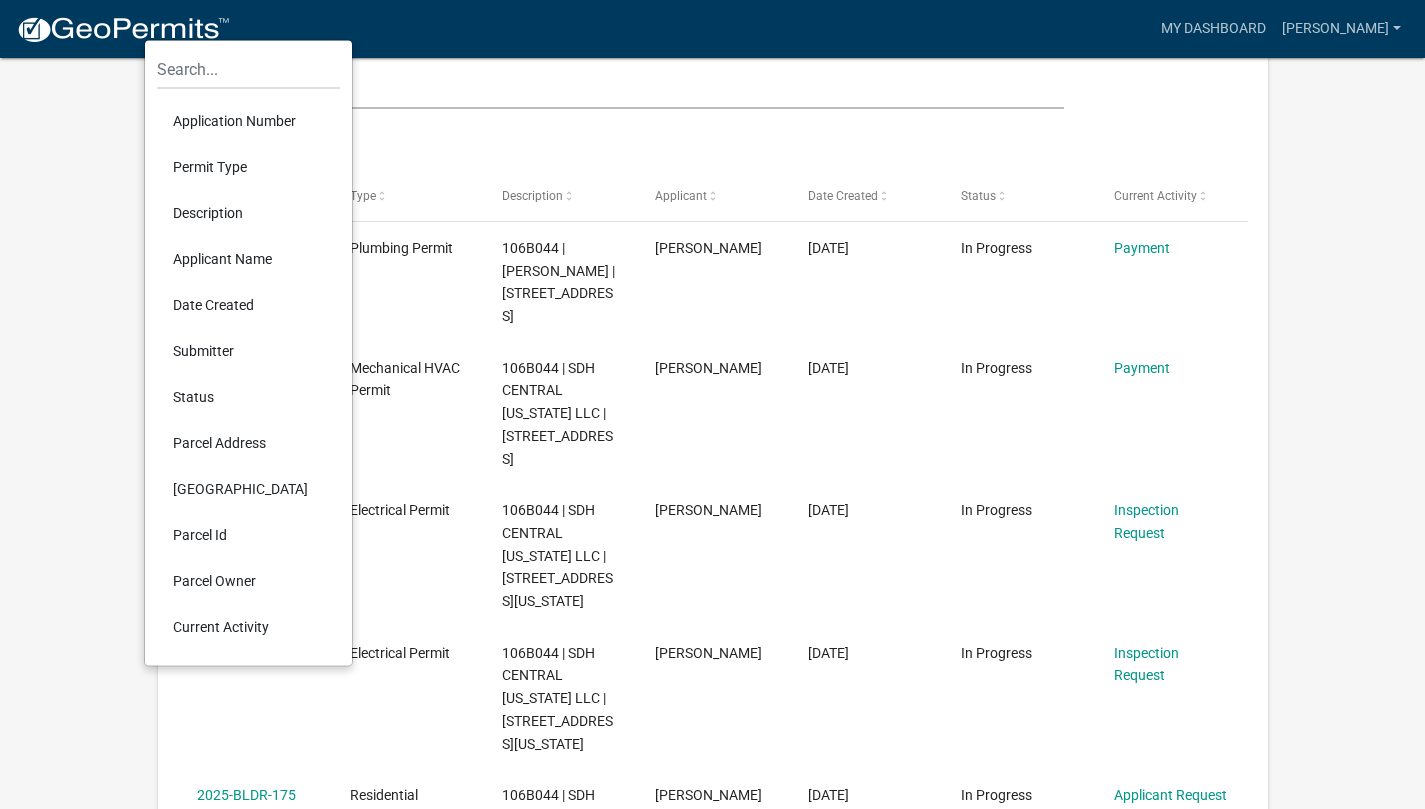 scroll, scrollTop: 280, scrollLeft: 0, axis: vertical 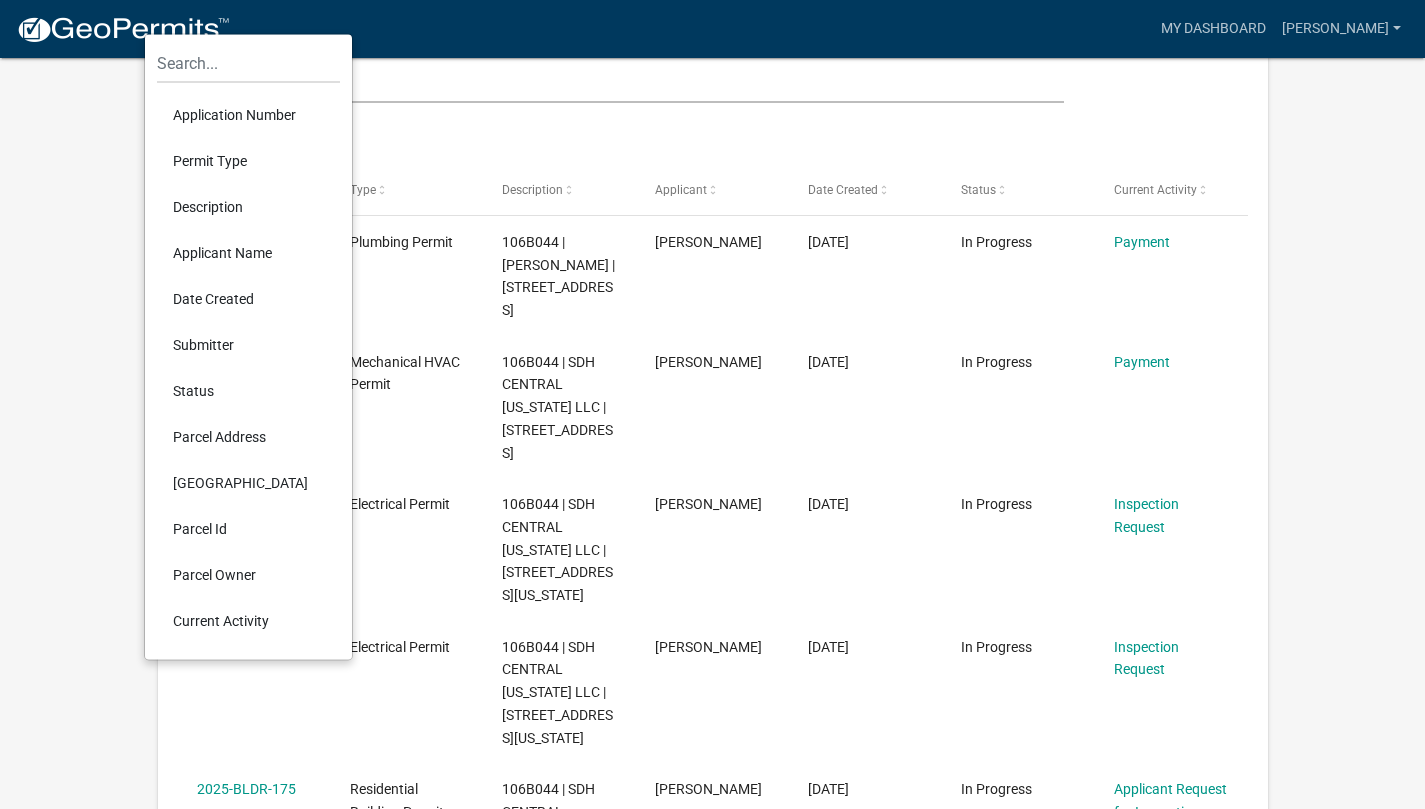 click on "Submitter" at bounding box center [248, 345] 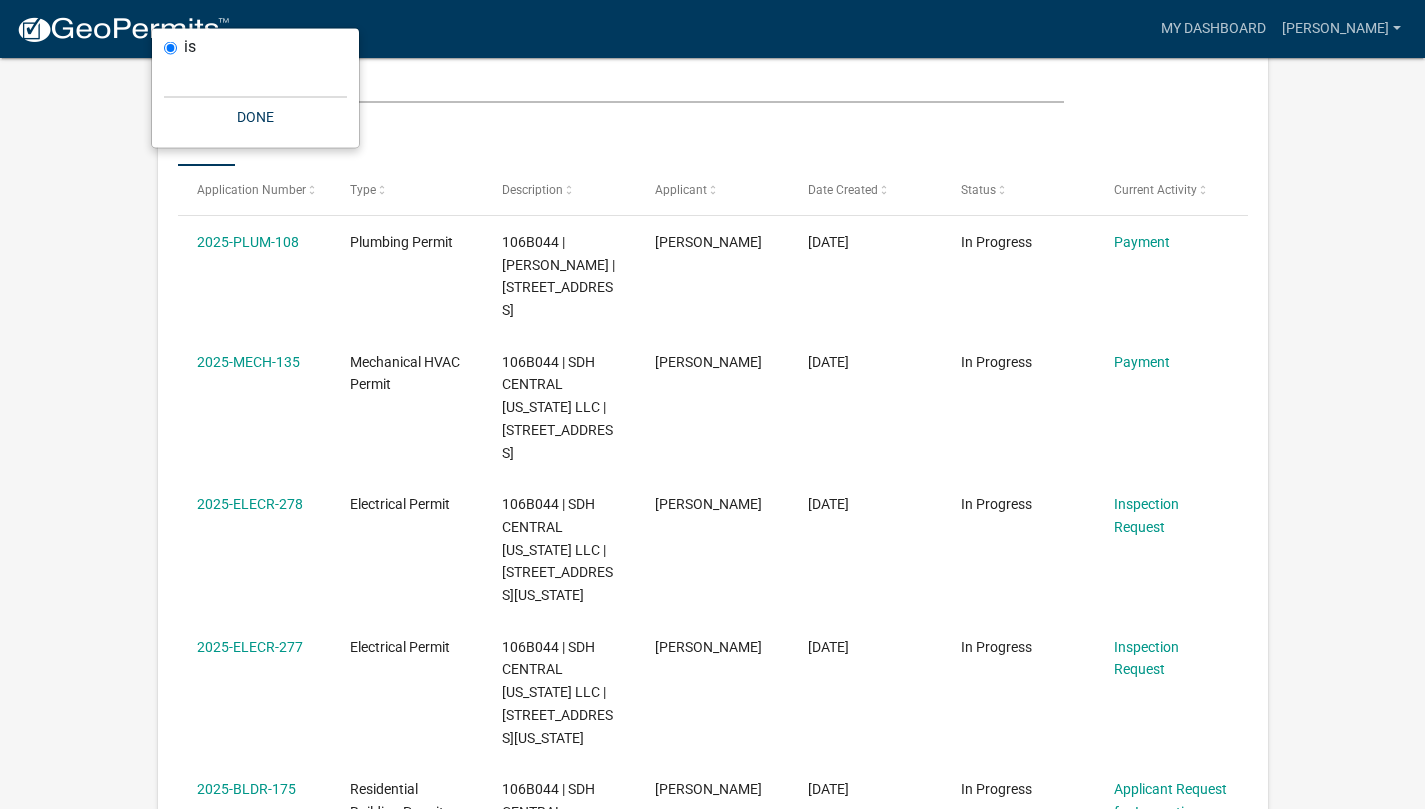 scroll, scrollTop: 274, scrollLeft: 0, axis: vertical 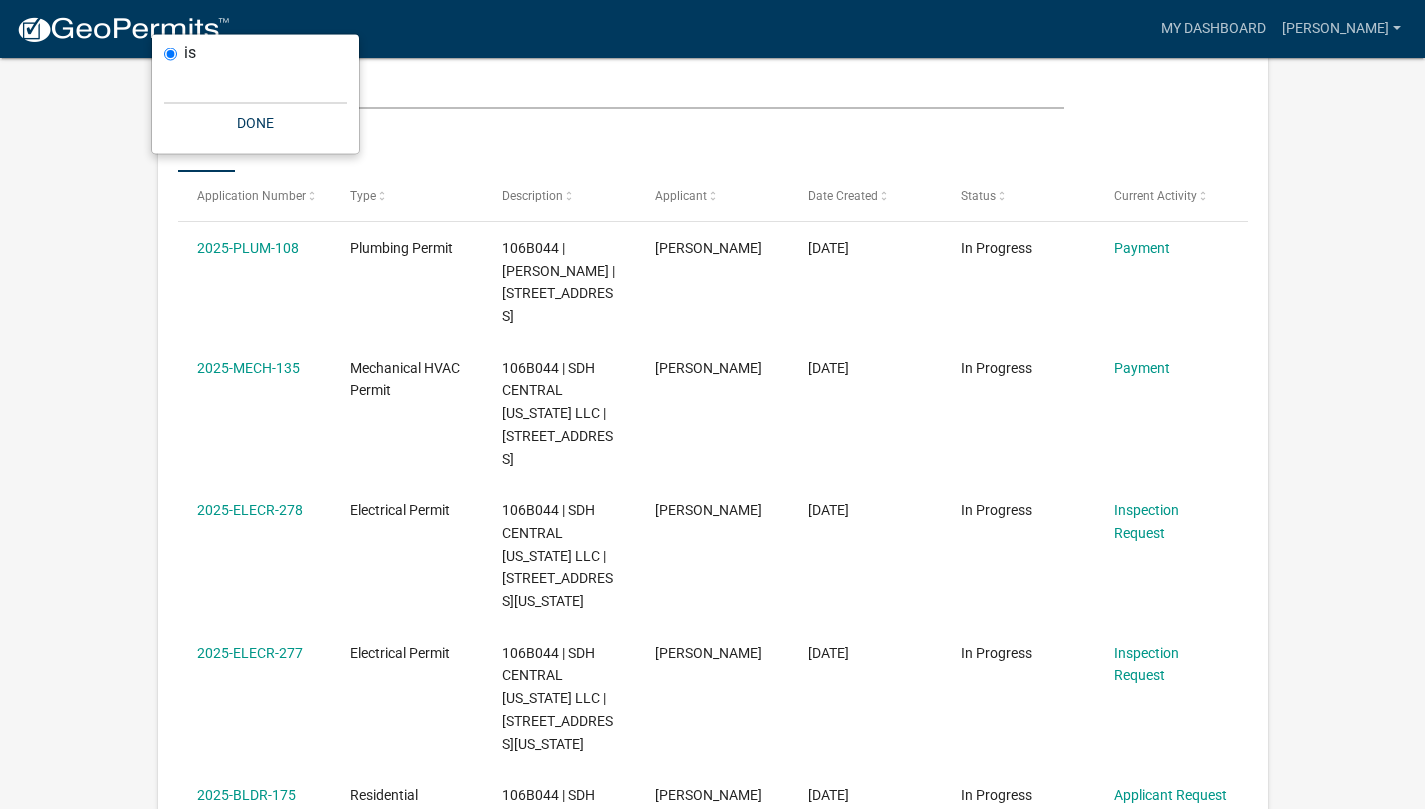 click on "more_horiz  My Dashboard   [PERSON_NAME]  Account Logout My Dashboard Settings  settings My Workflow Applications:  collapse  Submitter     + Filter   Columns  Data Map Application Number Type Description Applicant Date Created Status Current Activity  2025-PLUM-108  Plumbing Permit 106B044 | [PERSON_NAME] | [STREET_ADDRESS] [PERSON_NAME] [DATE]  In Progress  Payment   2025-MECH-135  Mechanical HVAC Permit 106B044 | SDH CENTRAL [US_STATE] LLC | [STREET_ADDRESS] [PERSON_NAME] [DATE]  In Progress  Payment   2025-ELECR-278  Electrical Permit 106B044 | [GEOGRAPHIC_DATA][US_STATE] LLC | [STREET_ADDRESS][US_STATE] [PERSON_NAME] [DATE]  In Progress  Inspection Request   2025-ELECR-277  Electrical Permit 106B044 | [GEOGRAPHIC_DATA][US_STATE] LLC | [STREET_ADDRESS][US_STATE] [PERSON_NAME] [DATE]  In Progress  Inspection Request   2025-BLDR-175  Residential Building Permit 106B044 | [GEOGRAPHIC_DATA][US_STATE] LLC | [STREET_ADDRESS] [PERSON_NAME] [DATE]  In Progress  Applicant Request for Inspections   2025-PLUM-105  Plumbing Permit [PERSON_NAME] [DATE]" 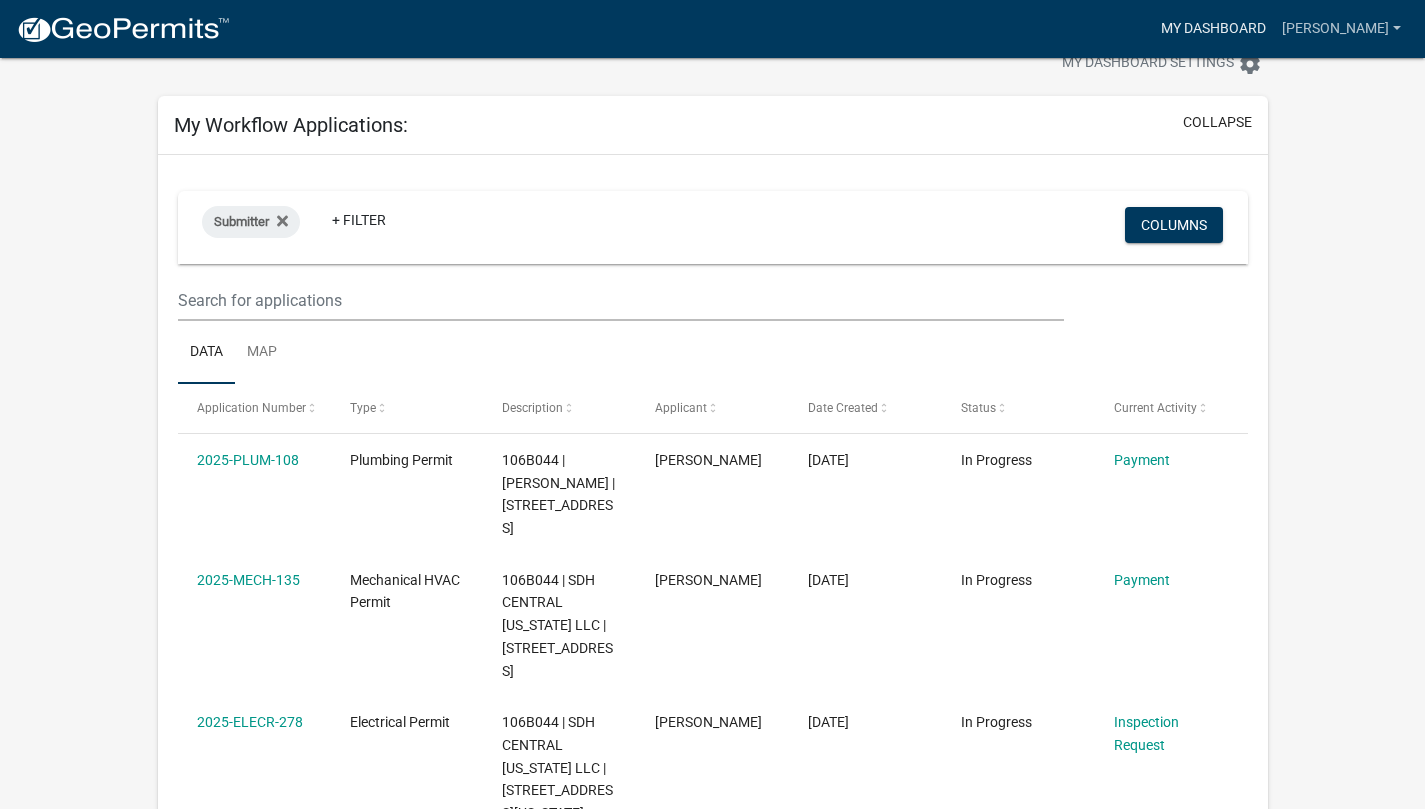 scroll, scrollTop: 0, scrollLeft: 0, axis: both 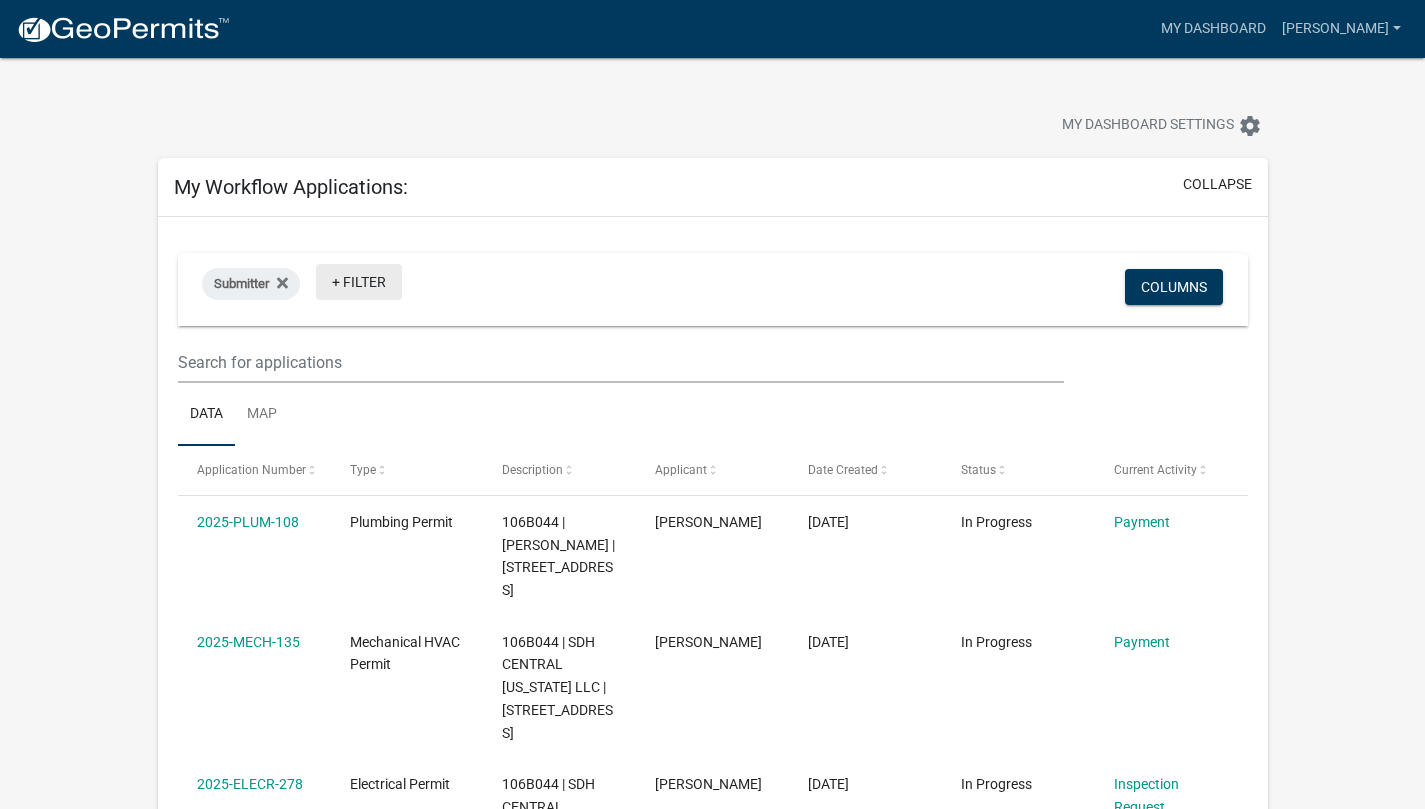 click on "+ Filter" at bounding box center (359, 282) 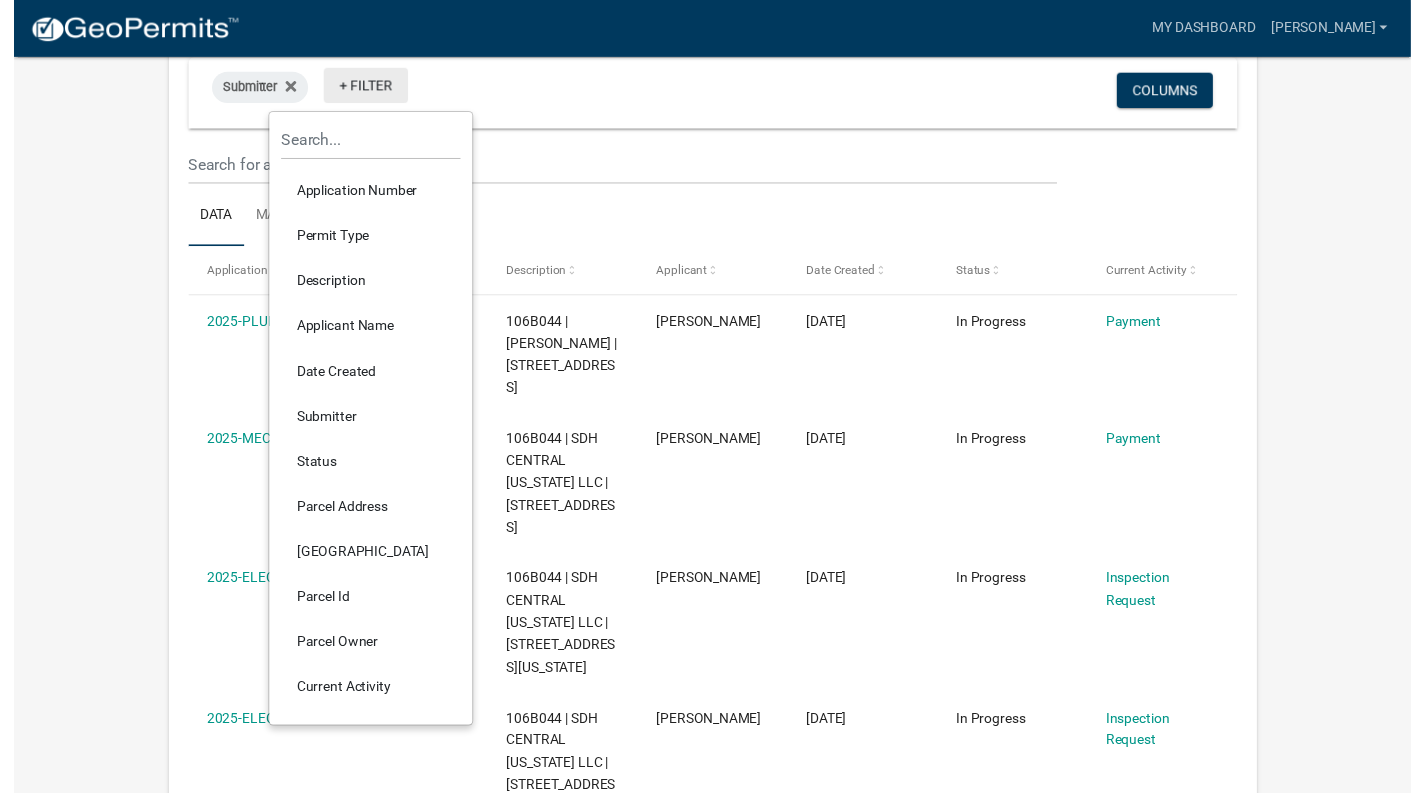 scroll, scrollTop: 200, scrollLeft: 0, axis: vertical 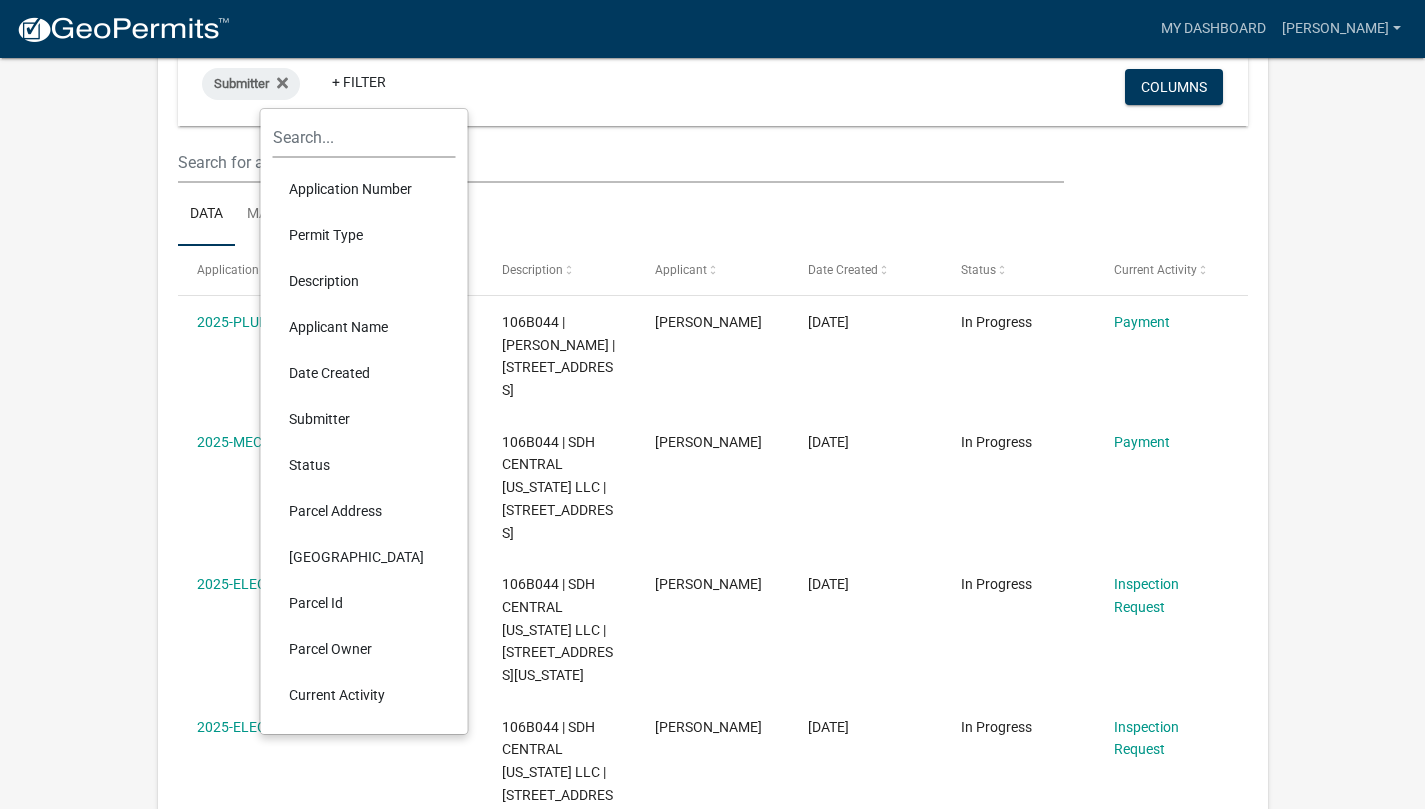 click on "Current Activity" at bounding box center (364, 695) 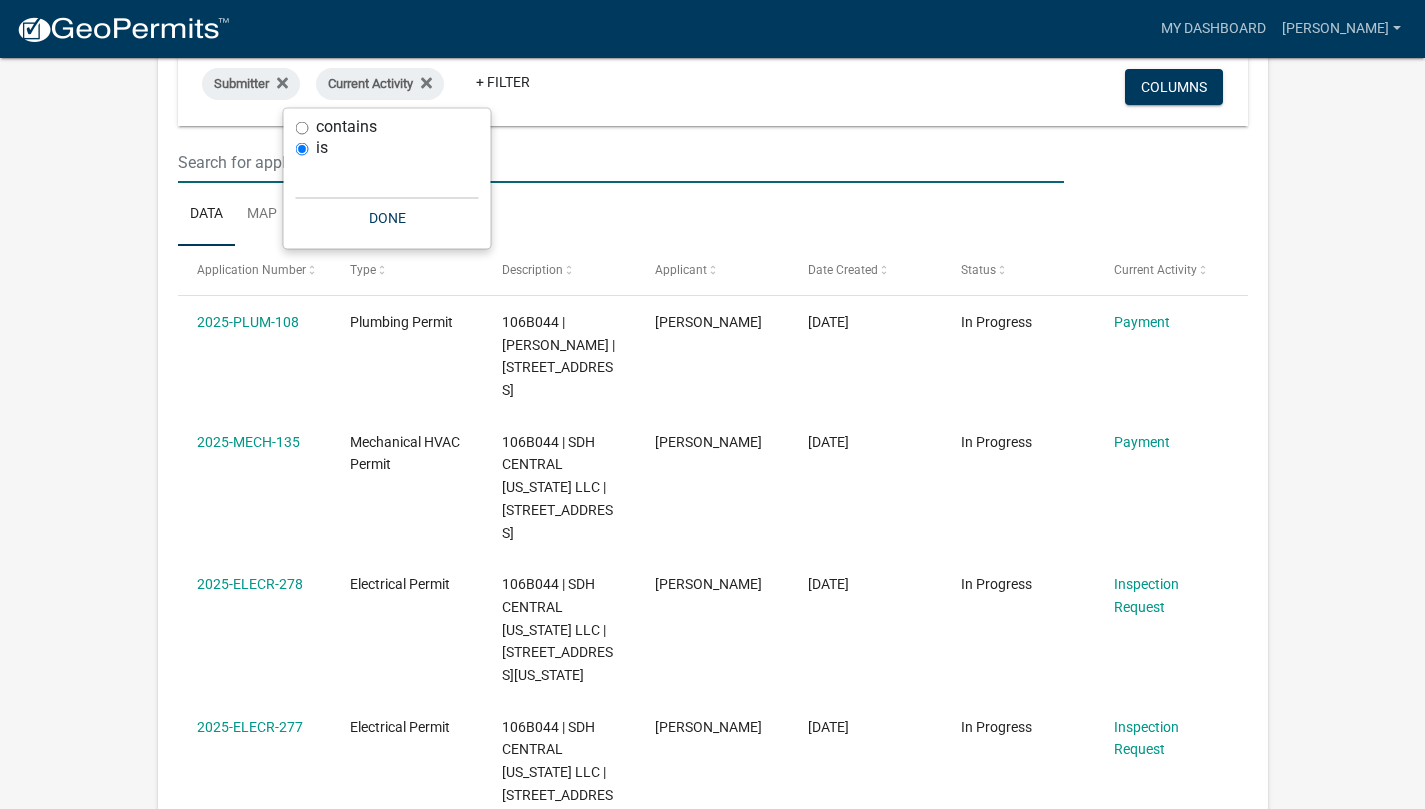 click at bounding box center (621, 162) 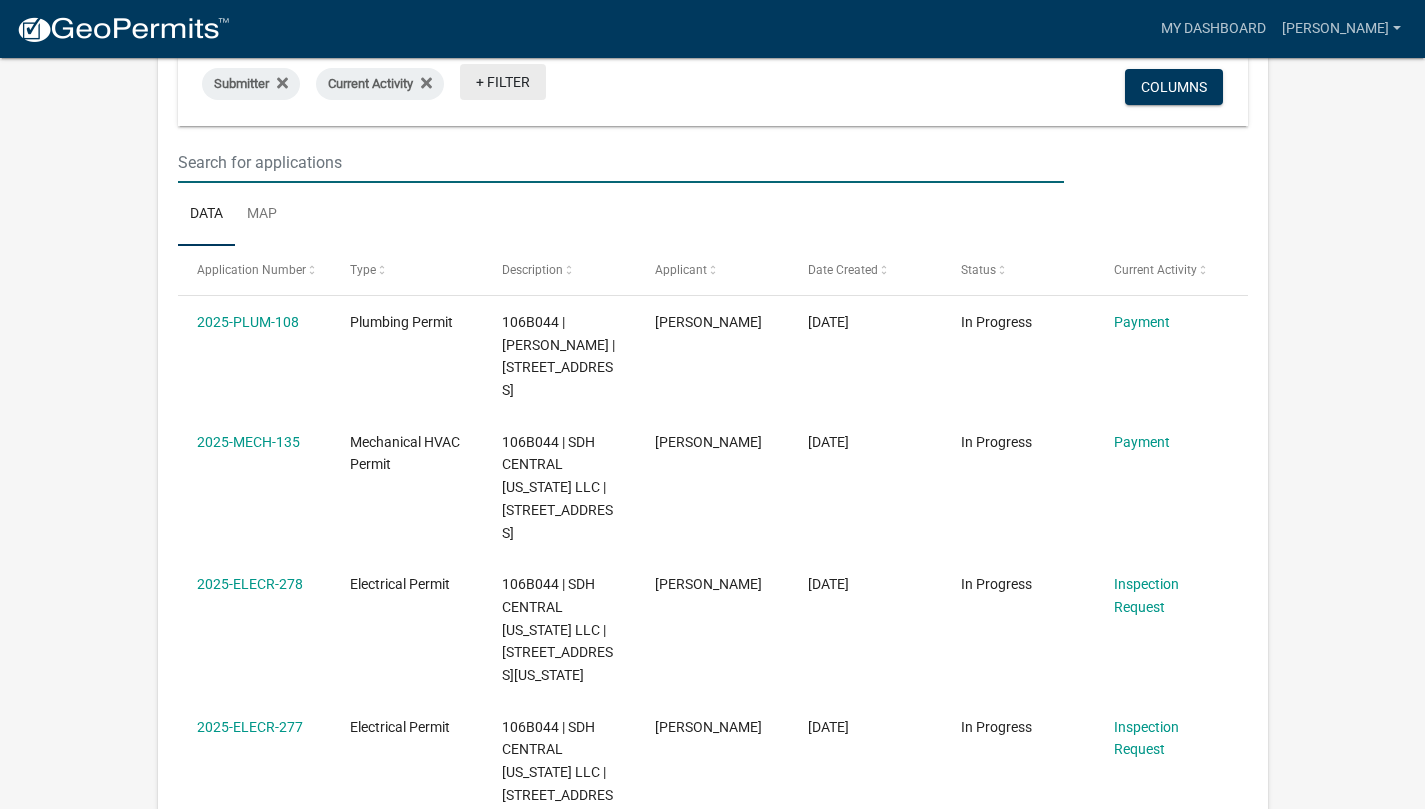 click on "+ Filter" at bounding box center (503, 82) 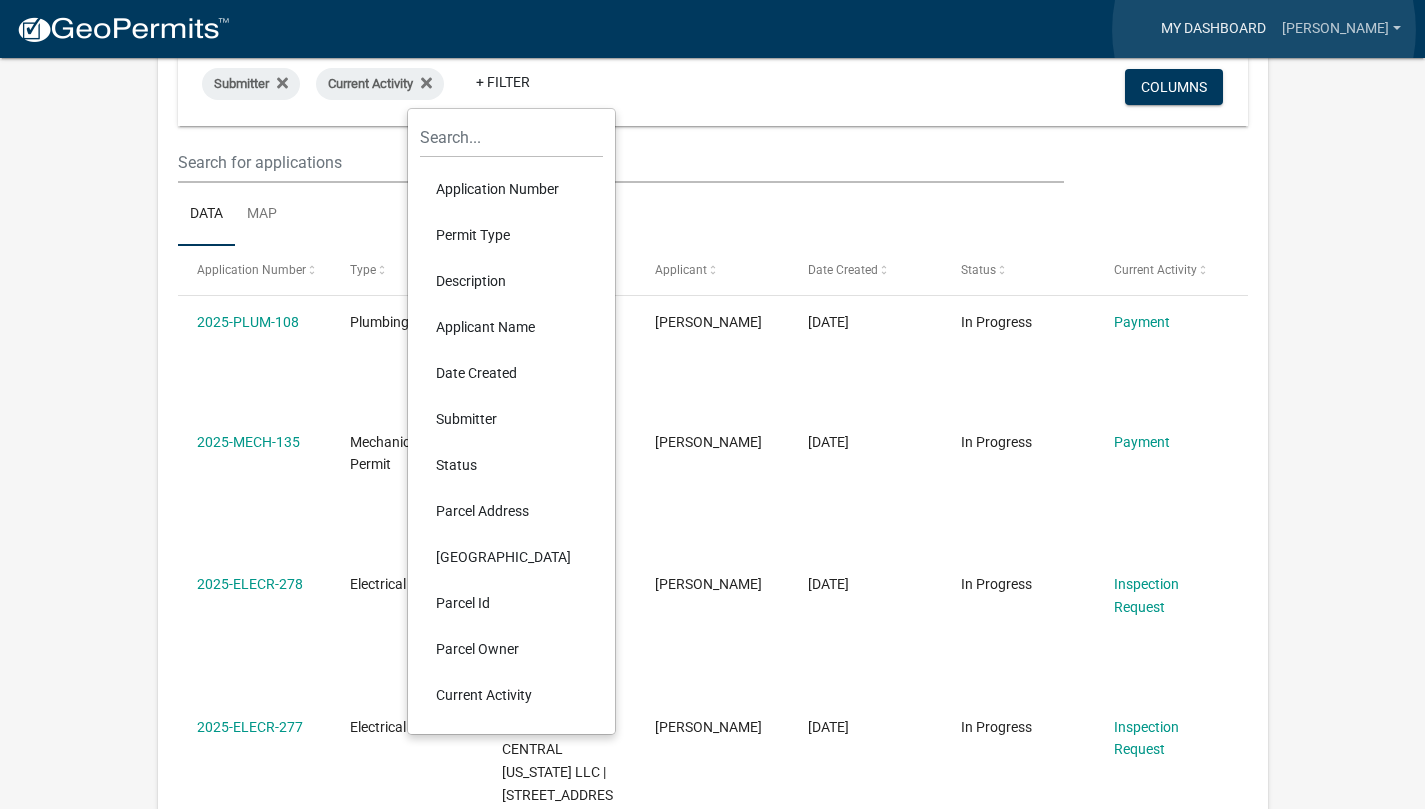 click on "My Dashboard" at bounding box center [1213, 29] 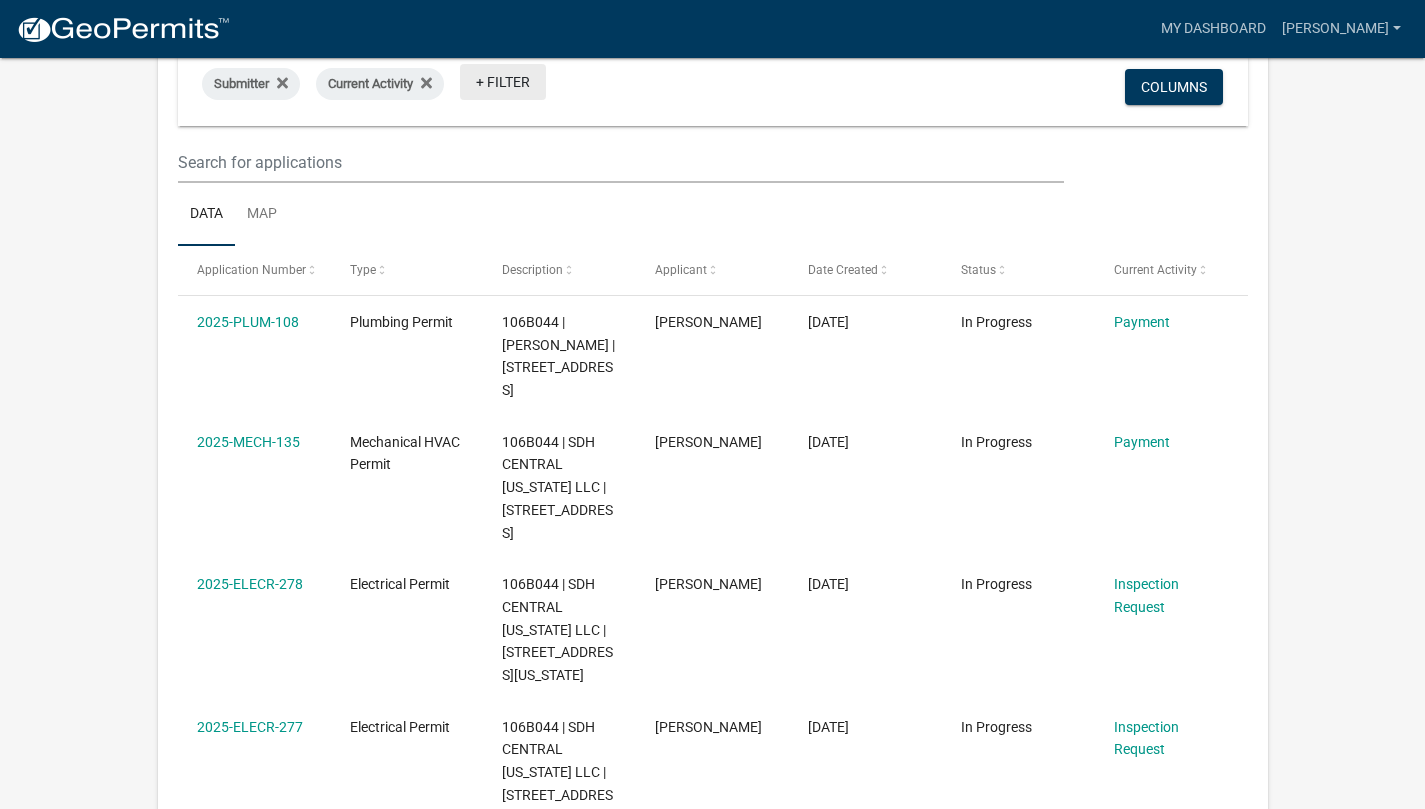 click on "+ Filter" at bounding box center [503, 82] 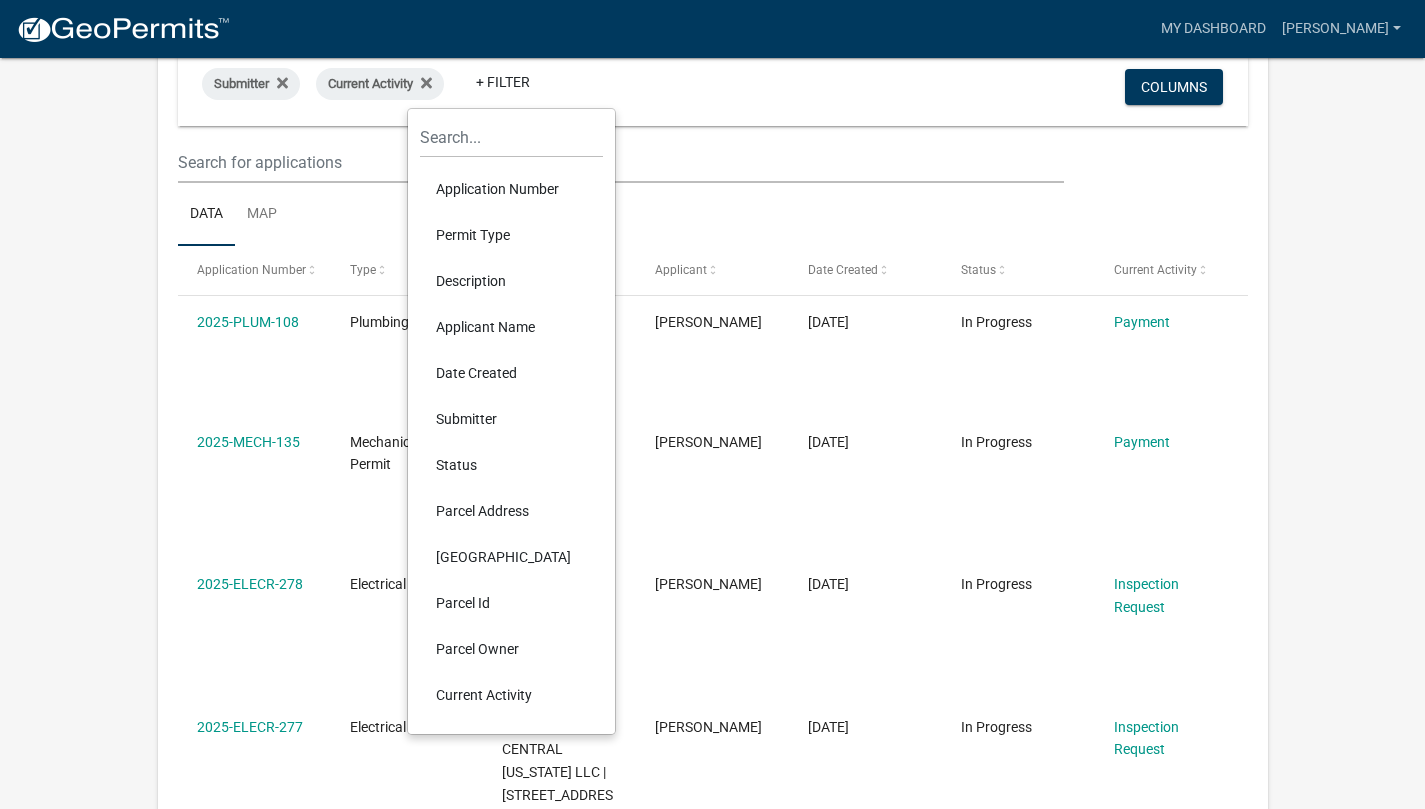 click on "Submitter    Current Activity     + Filter" at bounding box center (537, 90) 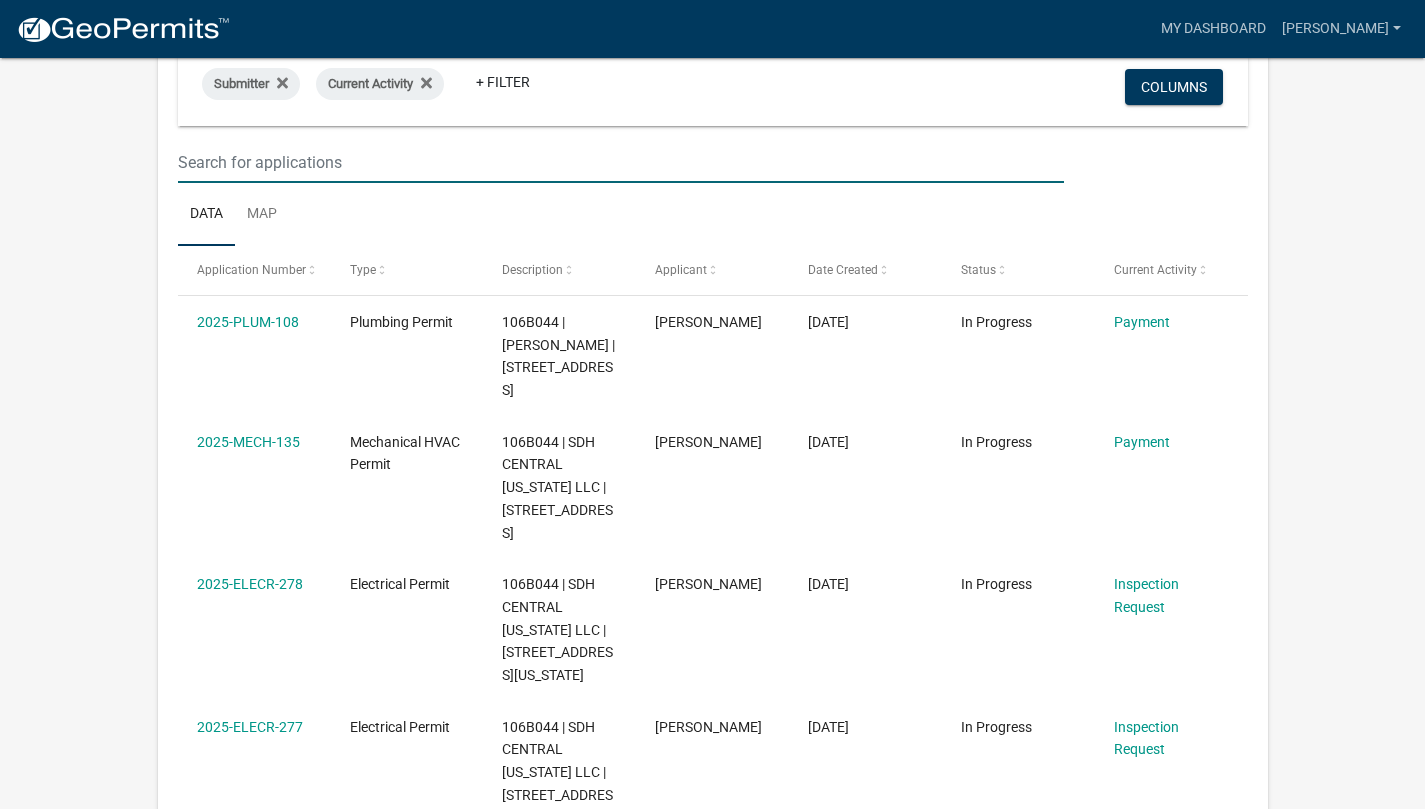click at bounding box center (621, 162) 